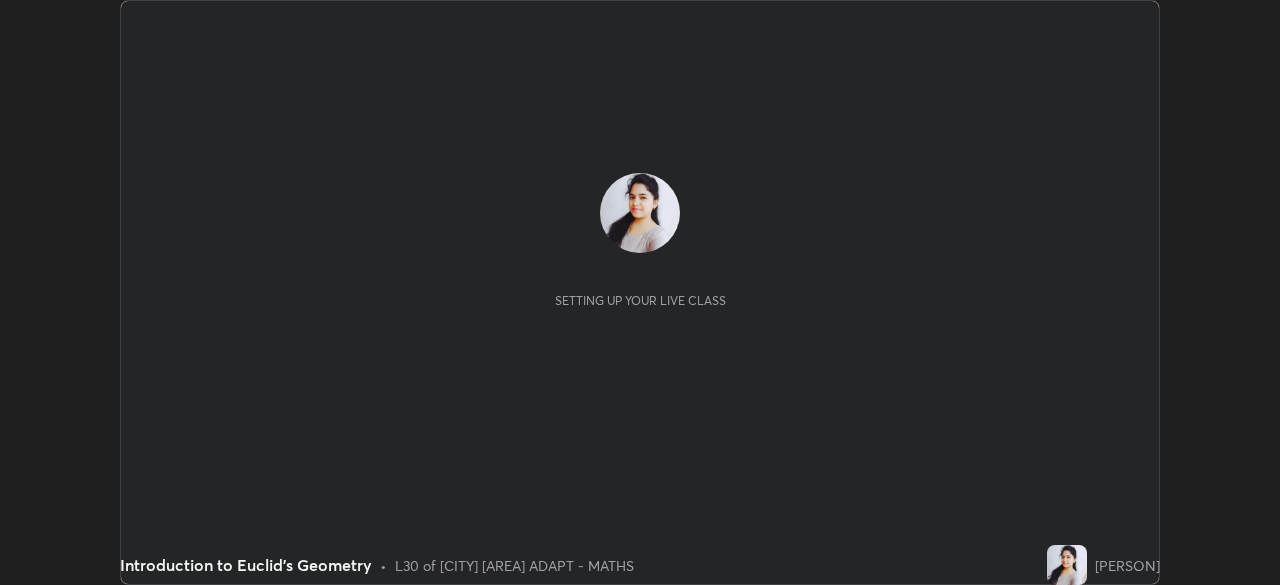 scroll, scrollTop: 0, scrollLeft: 0, axis: both 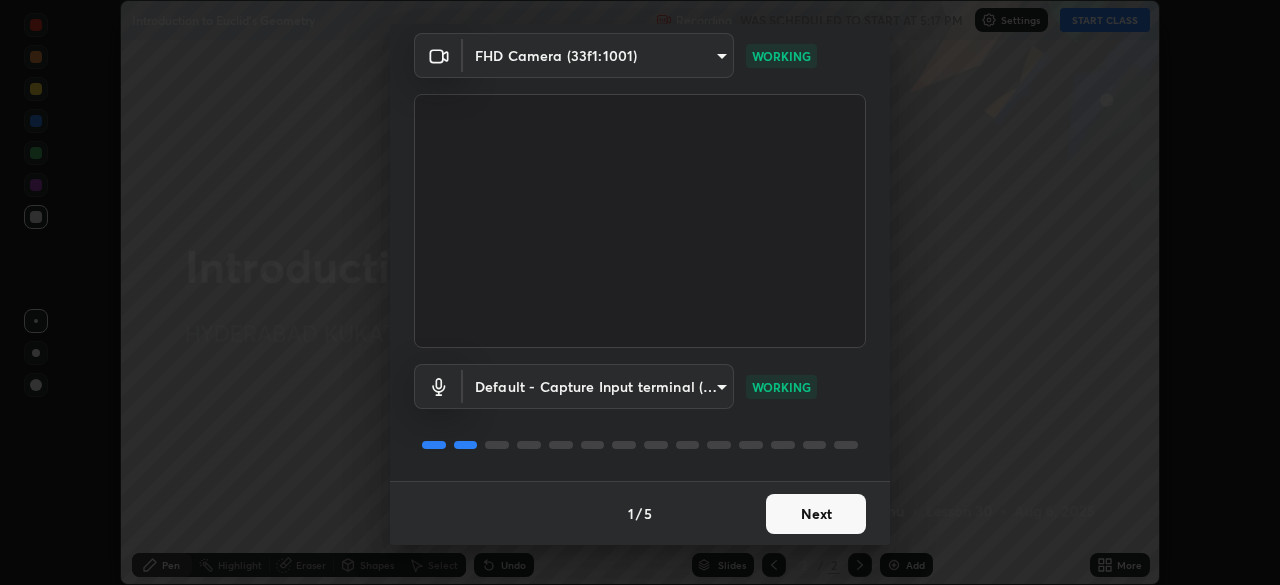 click on "Next" at bounding box center [816, 514] 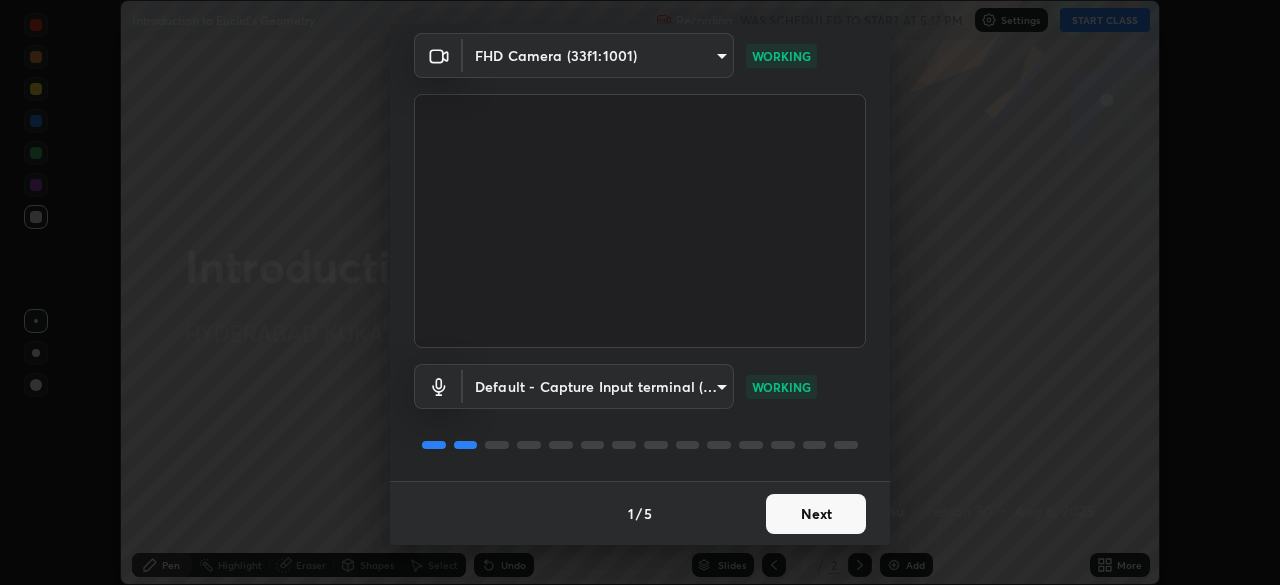 scroll, scrollTop: 0, scrollLeft: 0, axis: both 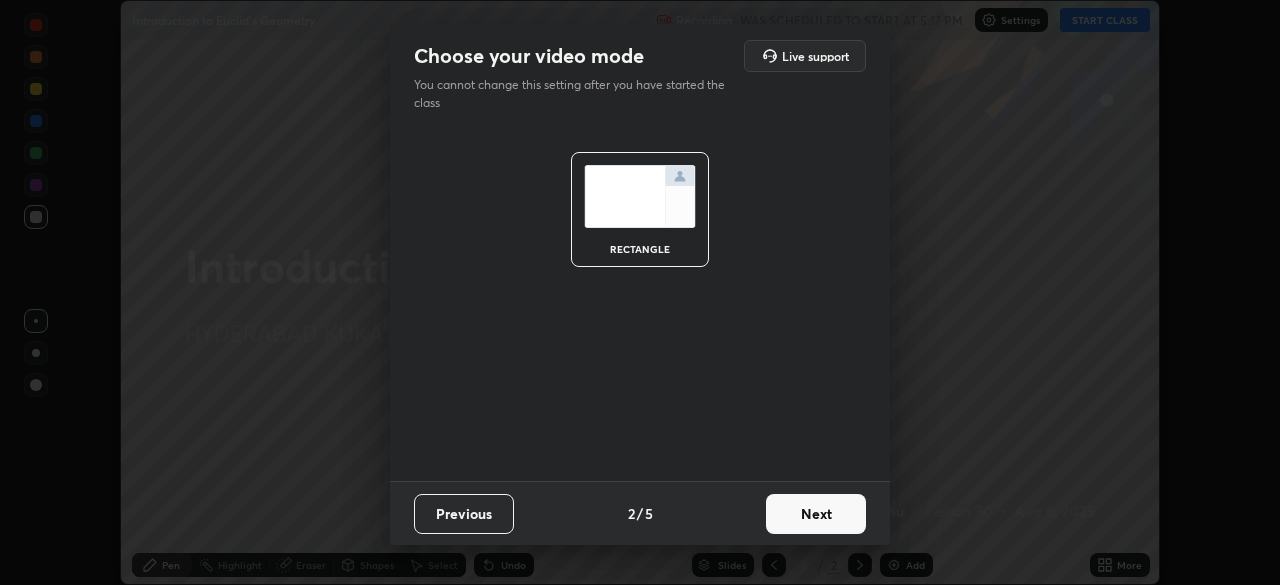 click on "Next" at bounding box center (816, 514) 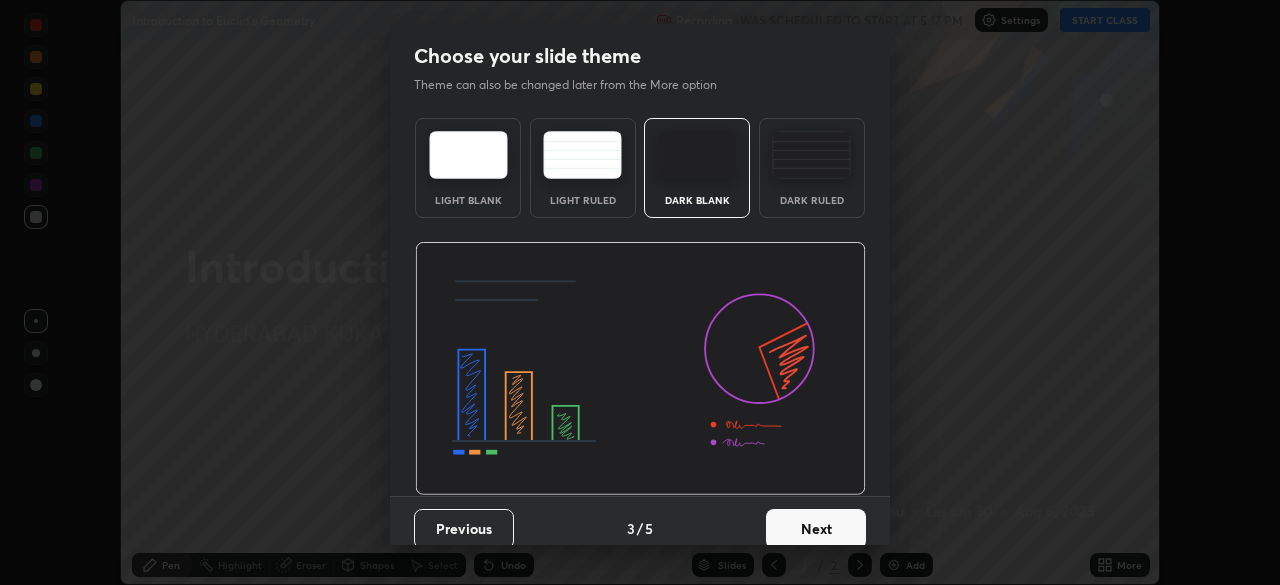 click on "Next" at bounding box center [816, 529] 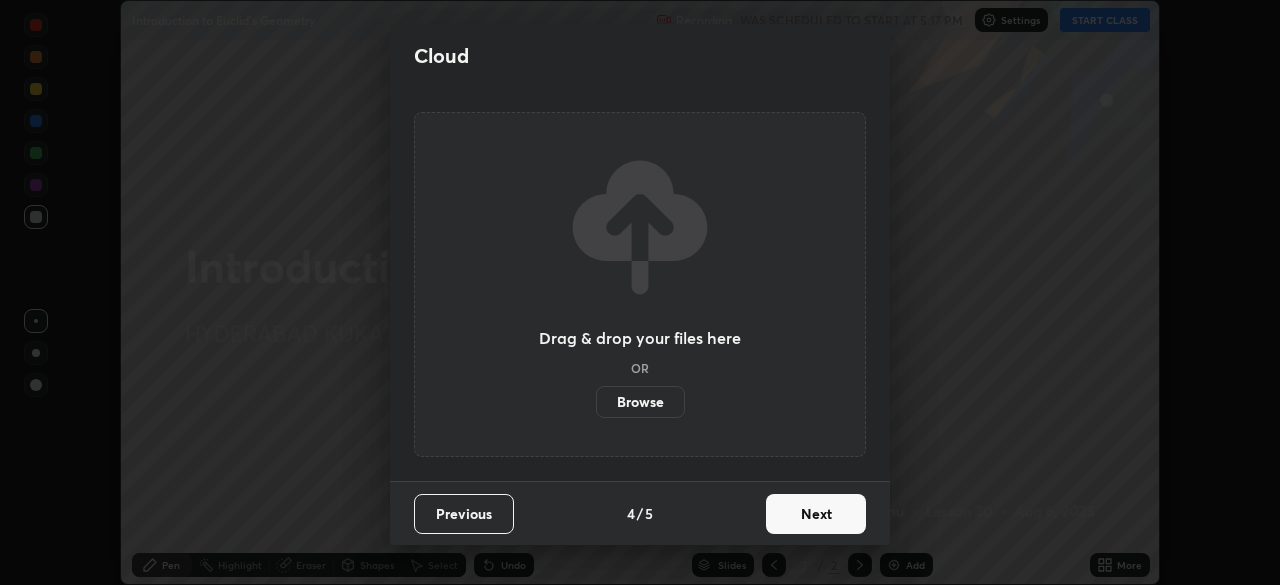 click on "Next" at bounding box center [816, 514] 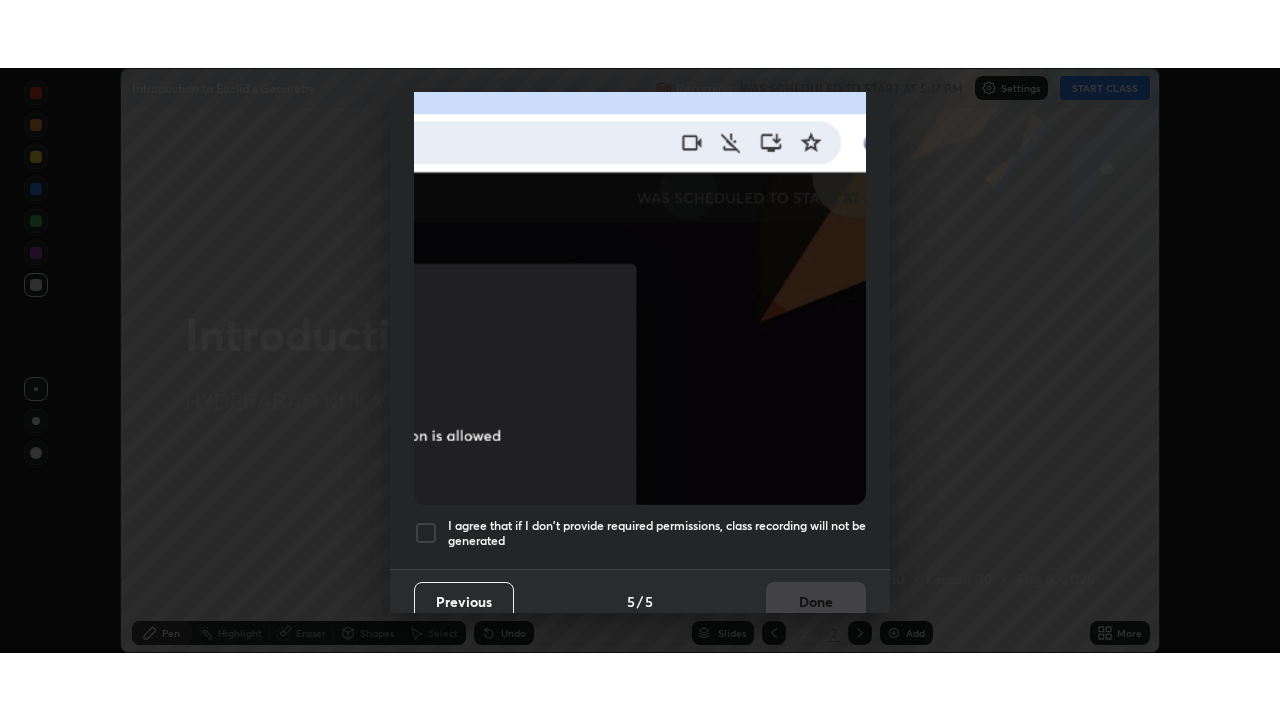scroll, scrollTop: 479, scrollLeft: 0, axis: vertical 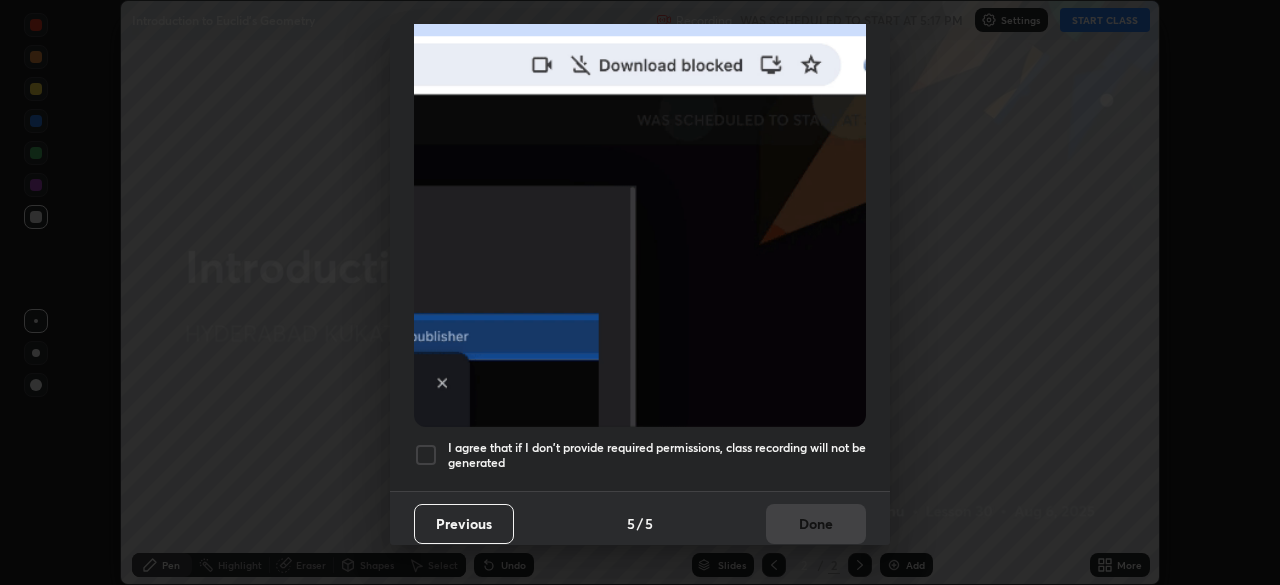 click at bounding box center [426, 455] 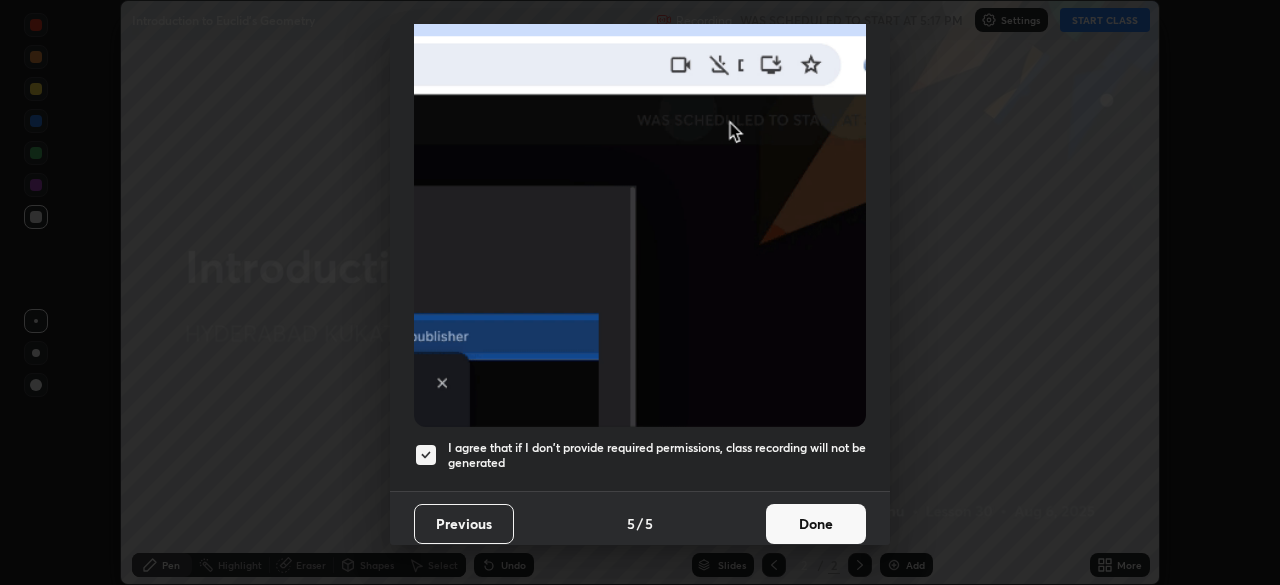 click on "Done" at bounding box center [816, 524] 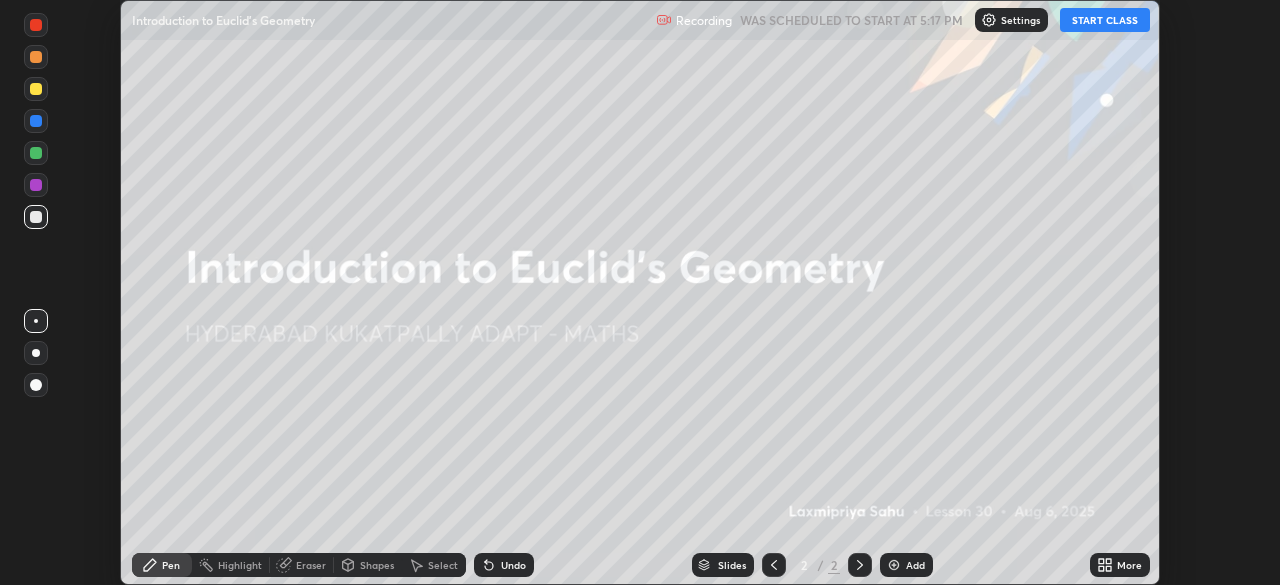 click on "START CLASS" at bounding box center [1105, 20] 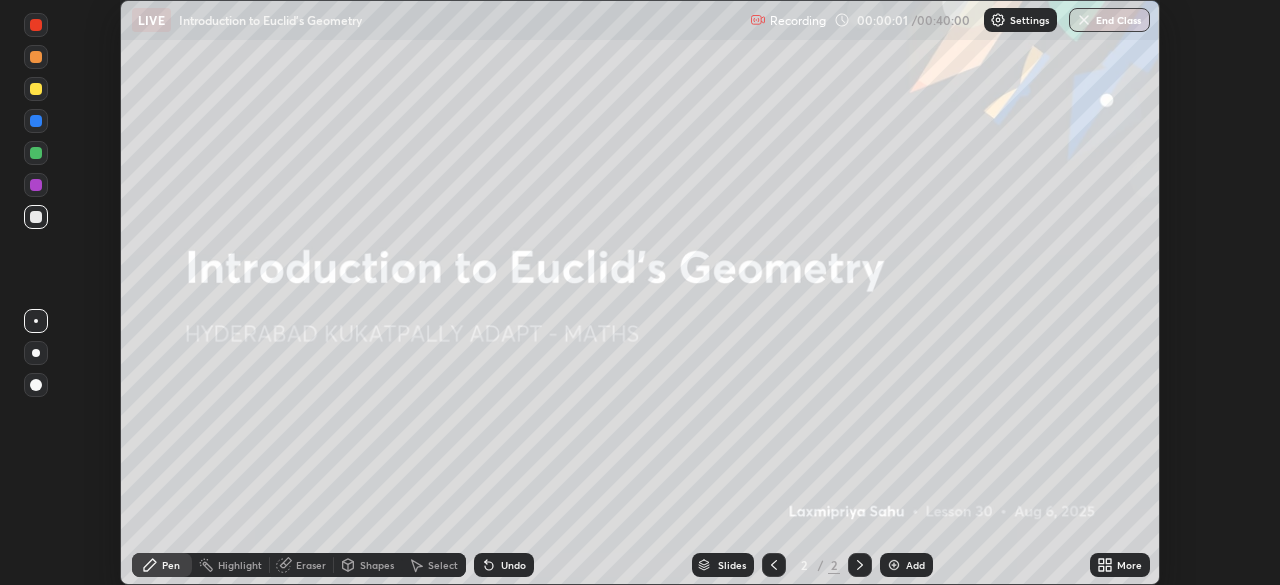 click 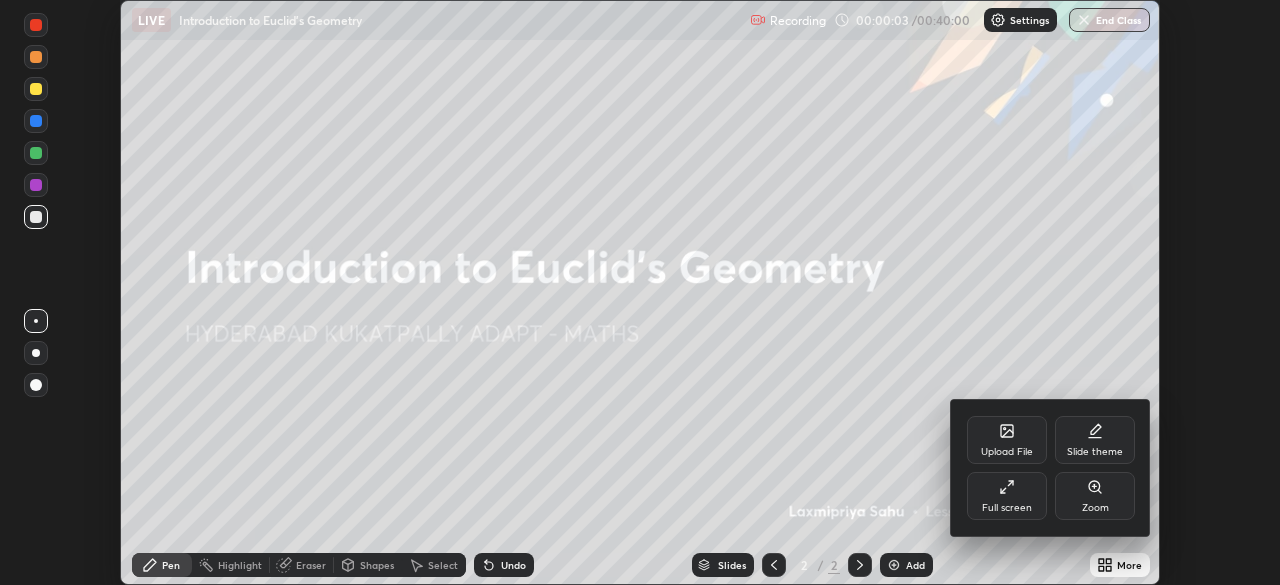 click on "Full screen" at bounding box center (1007, 508) 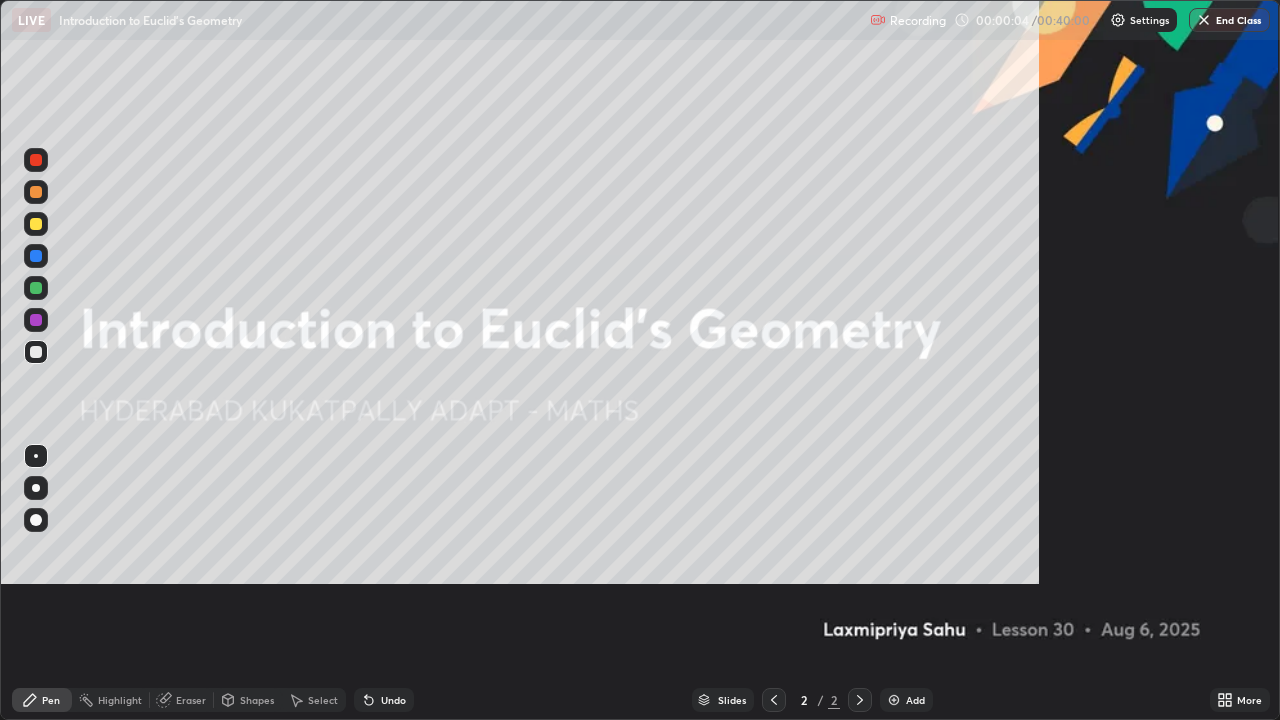 scroll, scrollTop: 99280, scrollLeft: 98720, axis: both 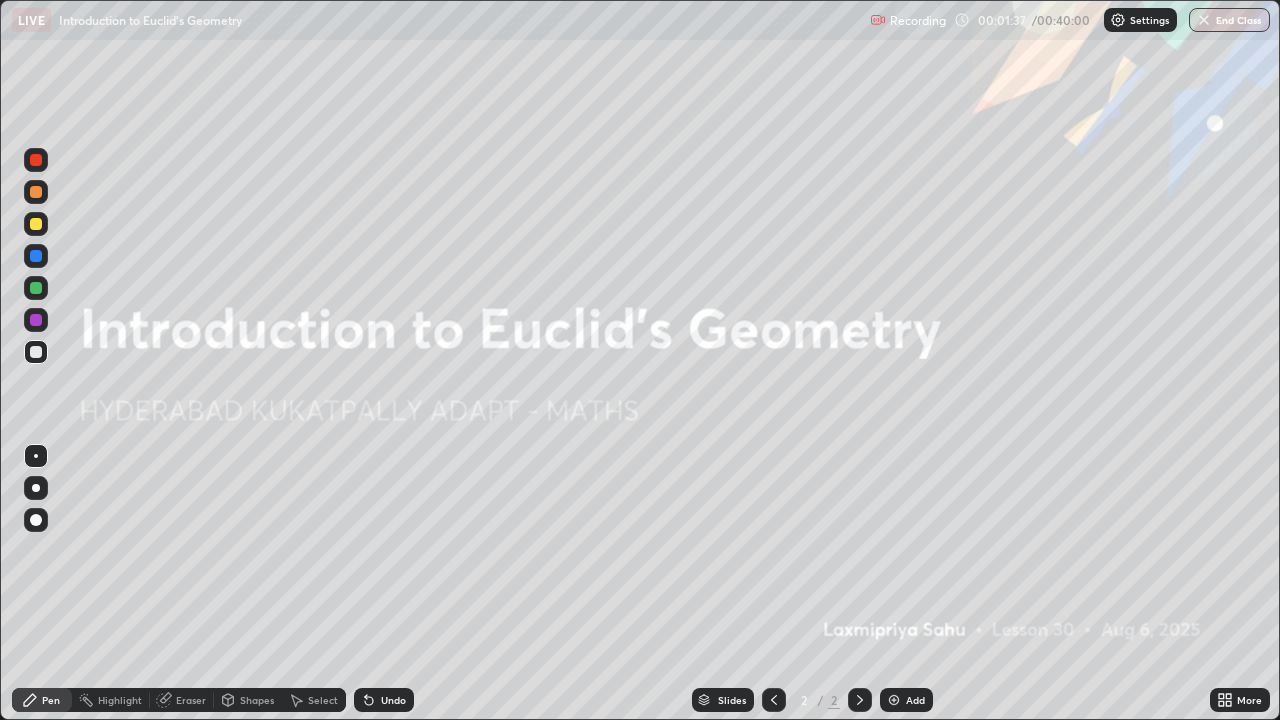 click 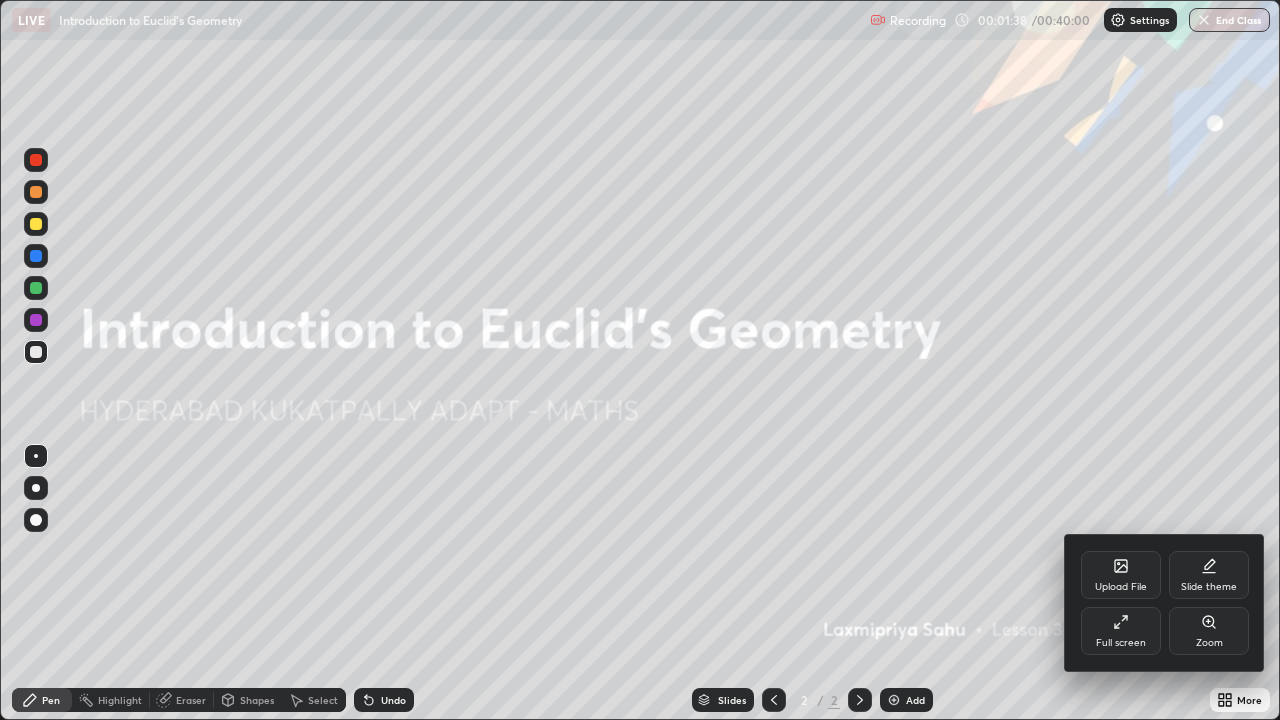 click 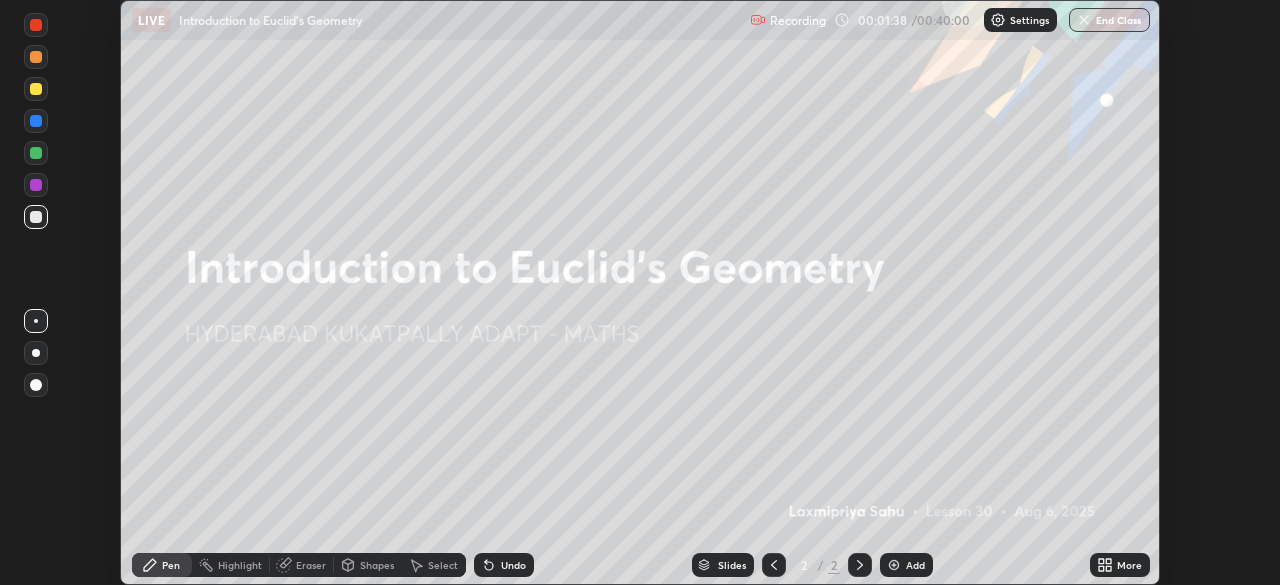 scroll, scrollTop: 585, scrollLeft: 1280, axis: both 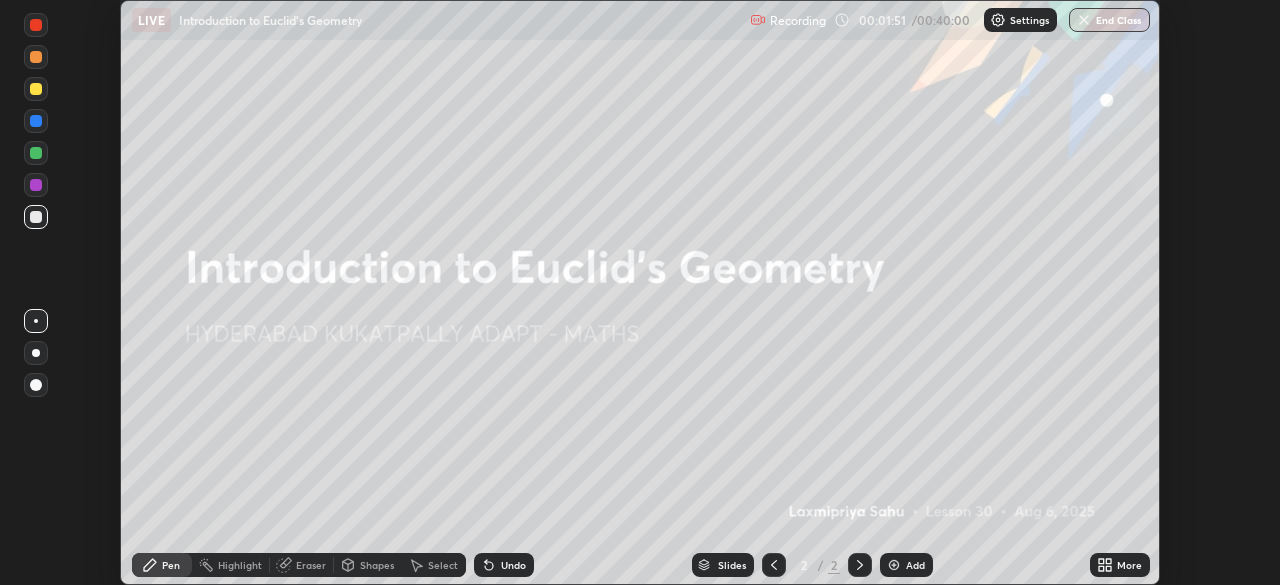 click on "Settings" at bounding box center (1020, 20) 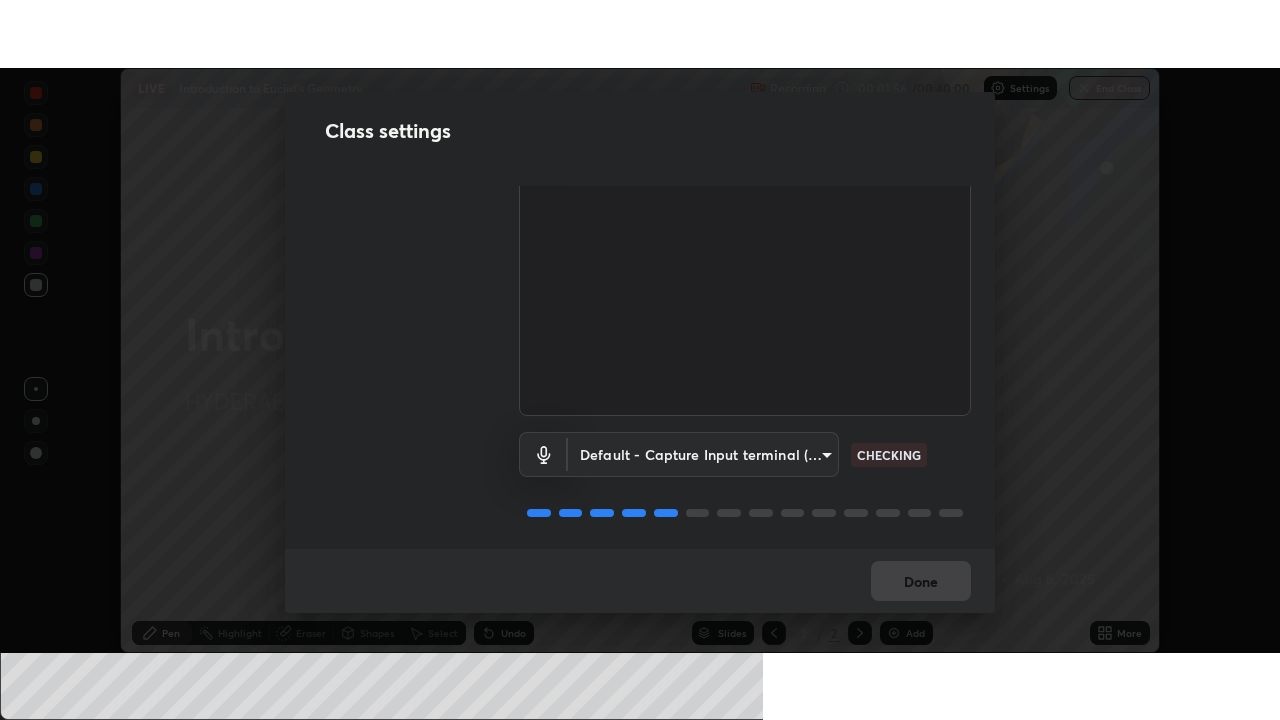 scroll, scrollTop: 91, scrollLeft: 0, axis: vertical 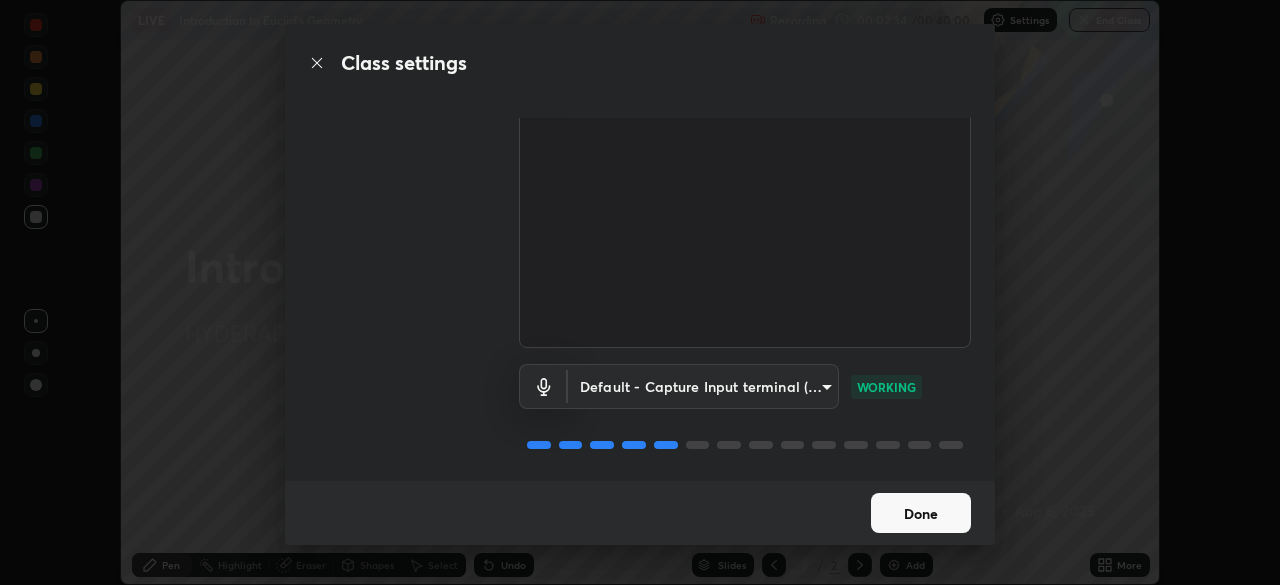 click on "Class settings Audio & Video FHD Camera (33f1:1001) 814c79c5ce909a220d8db1de603a3490d98888312b250c1b9192e6bc7cfc979b WORKING Default - Capture Input terminal (Digital Array MIC) default WORKING Done" at bounding box center (640, 292) 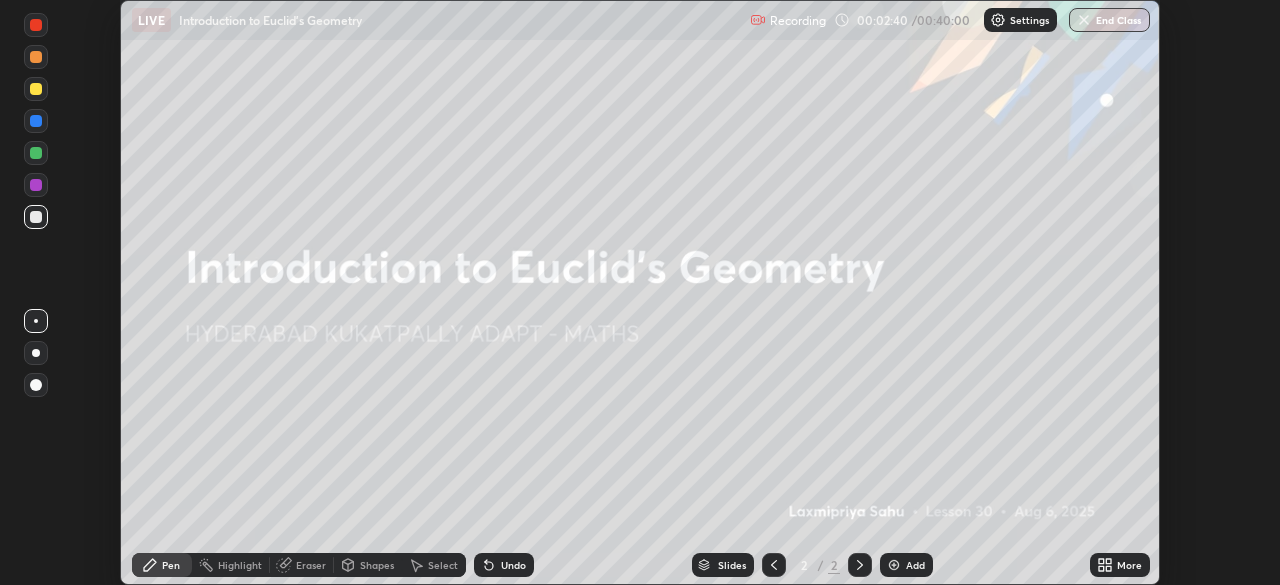 click at bounding box center (894, 565) 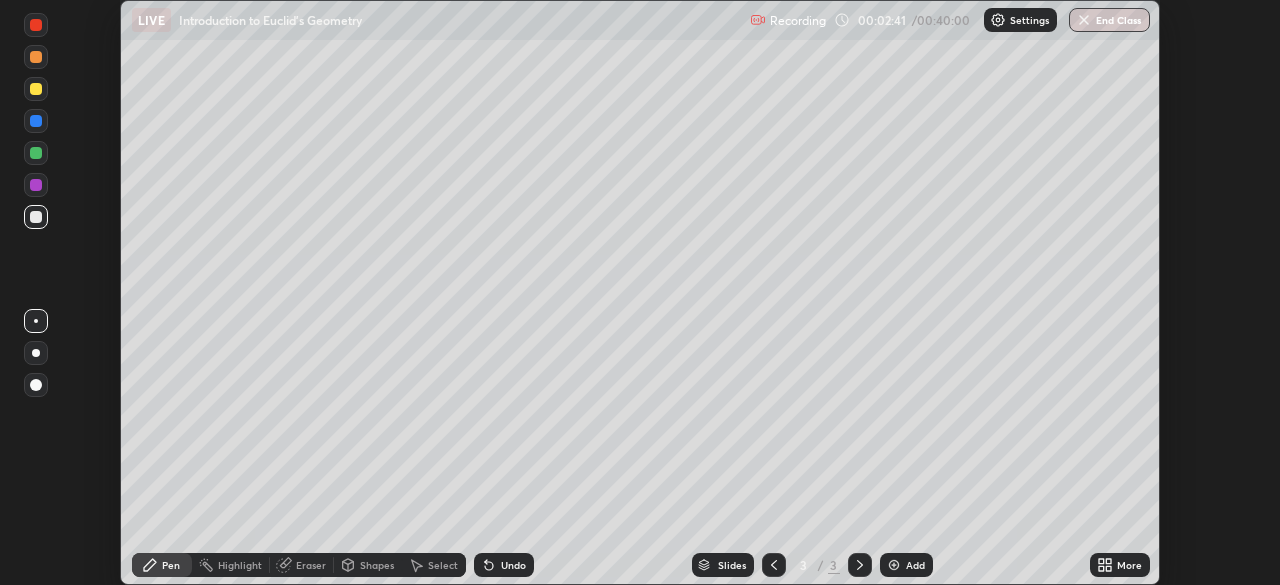 click on "More" at bounding box center [1120, 565] 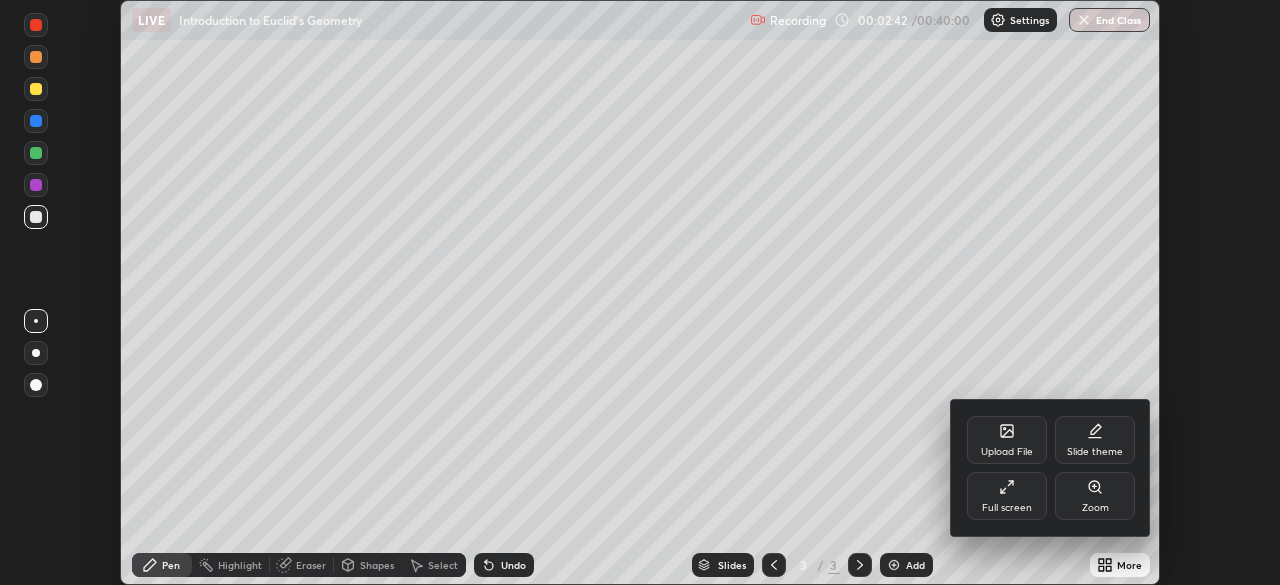 click 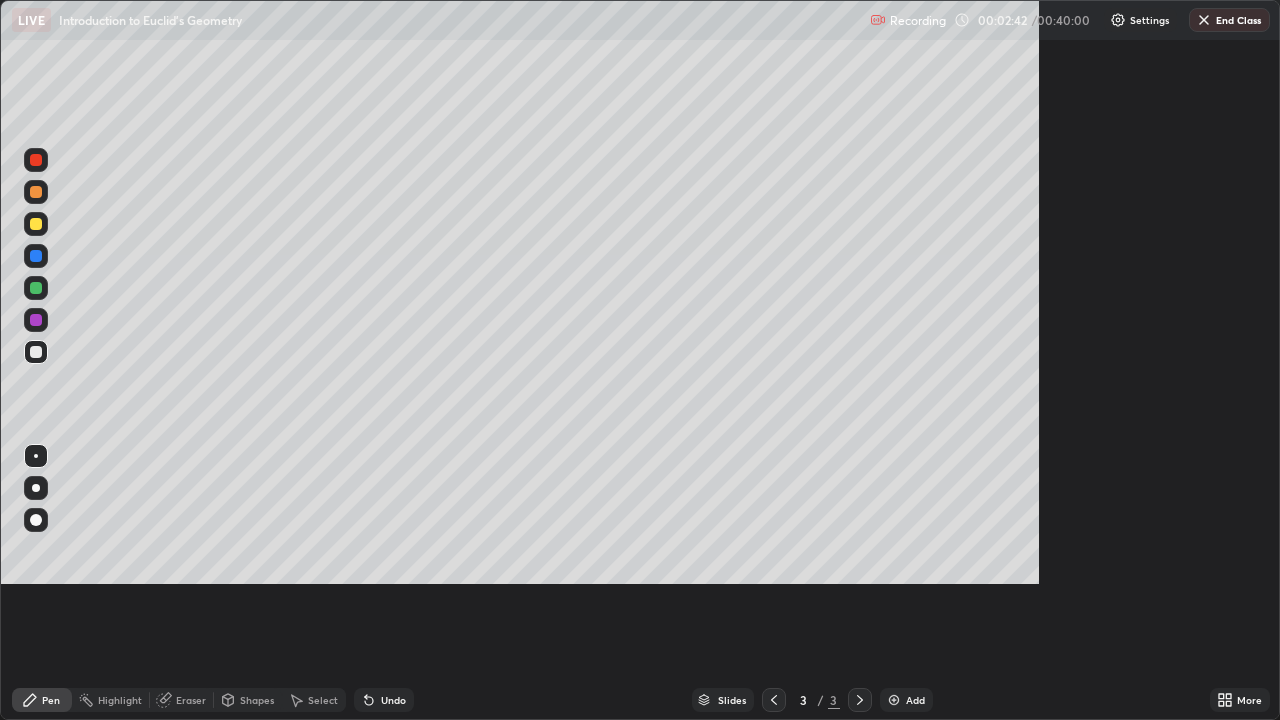 scroll, scrollTop: 99280, scrollLeft: 98720, axis: both 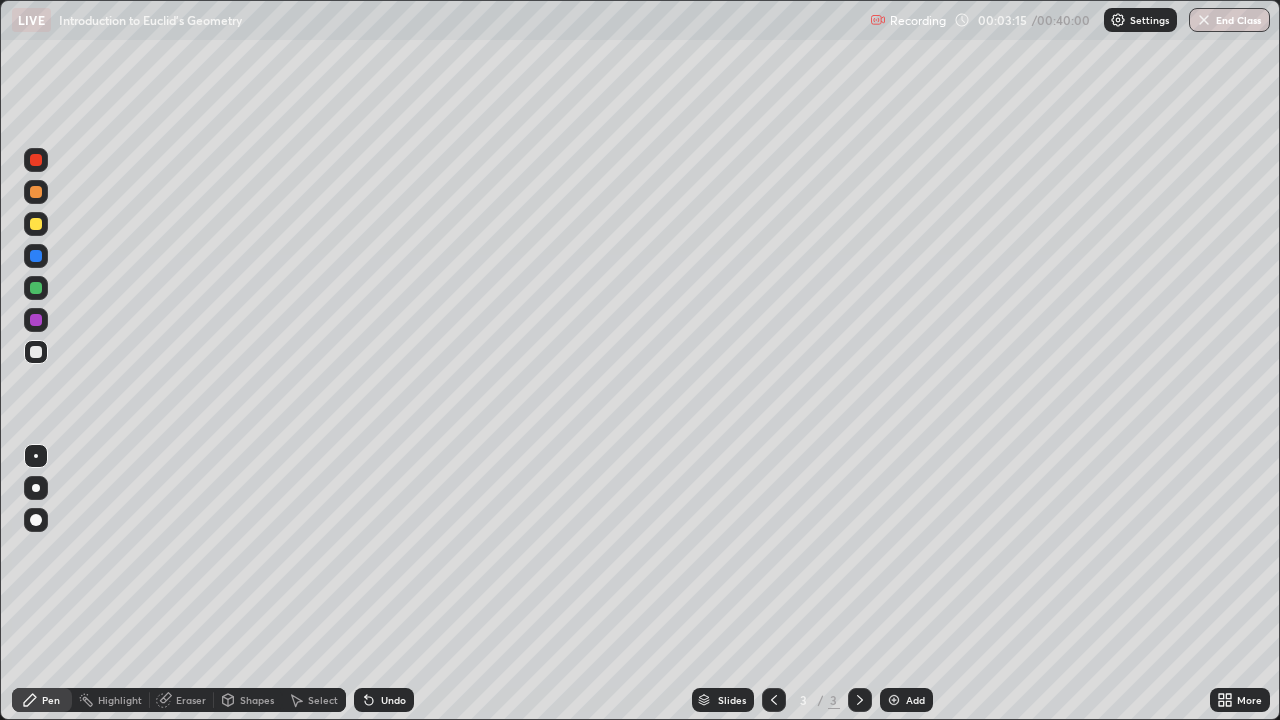 click 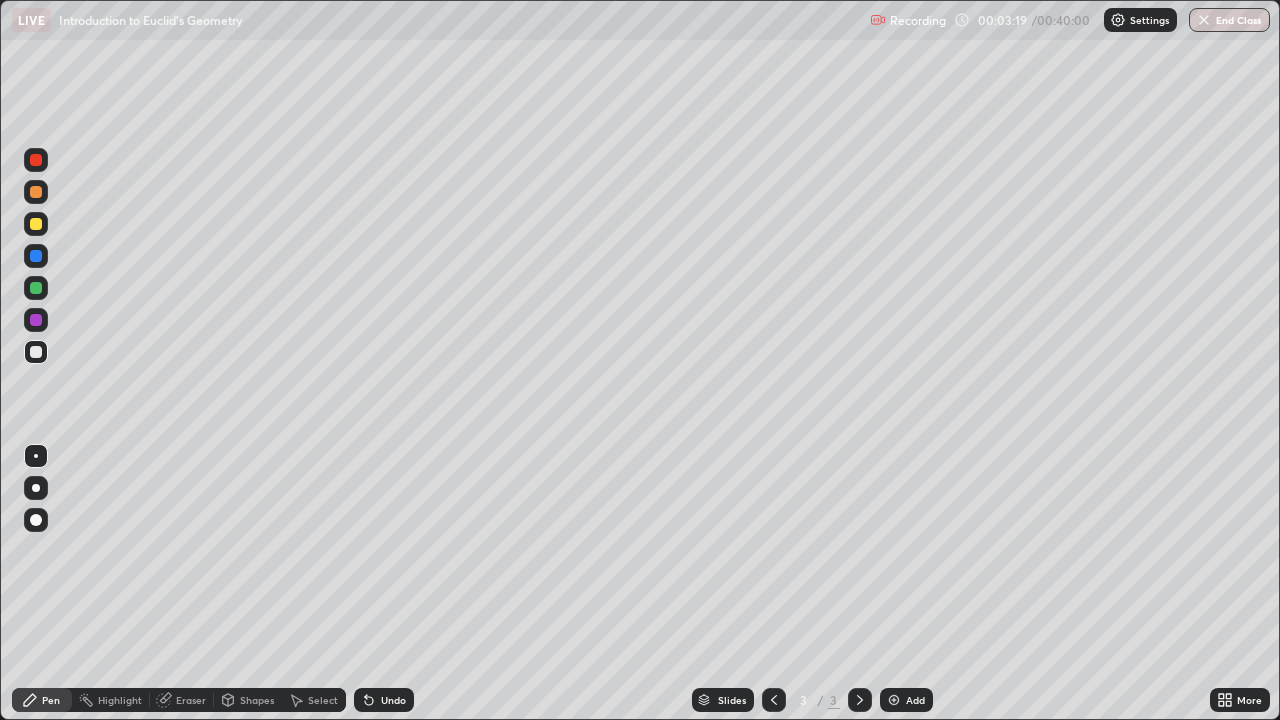 click 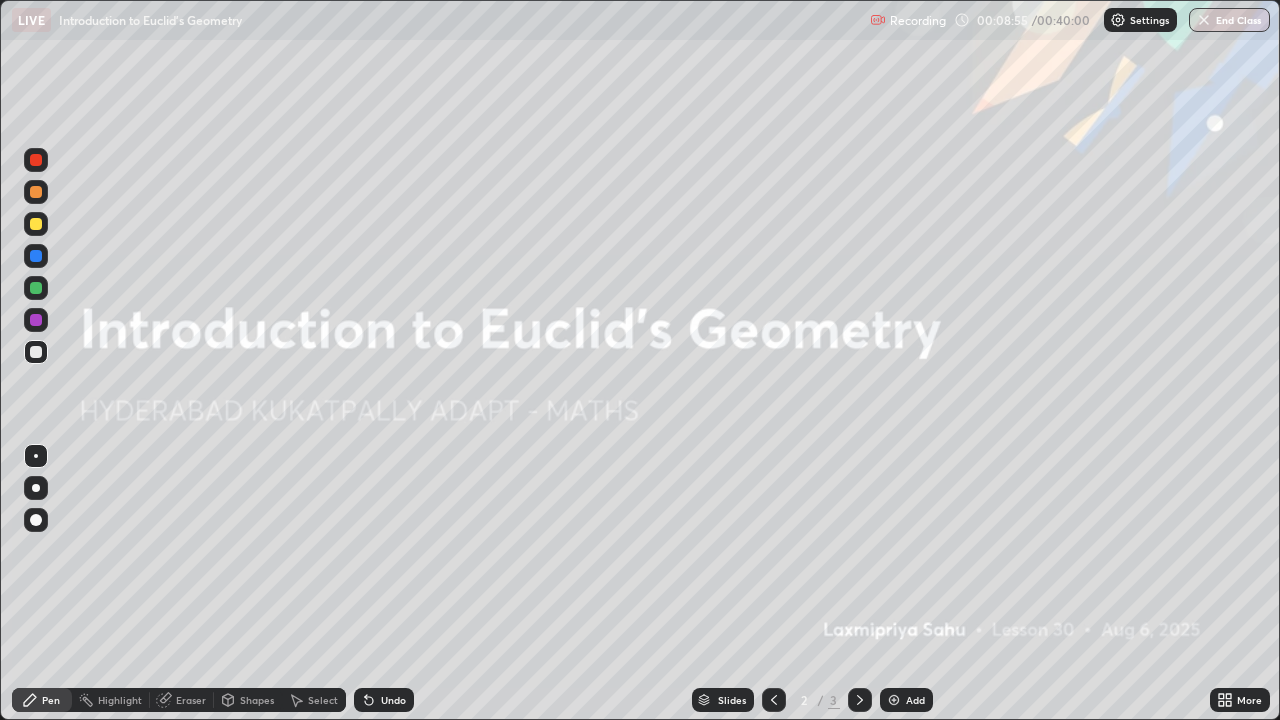 click at bounding box center [894, 700] 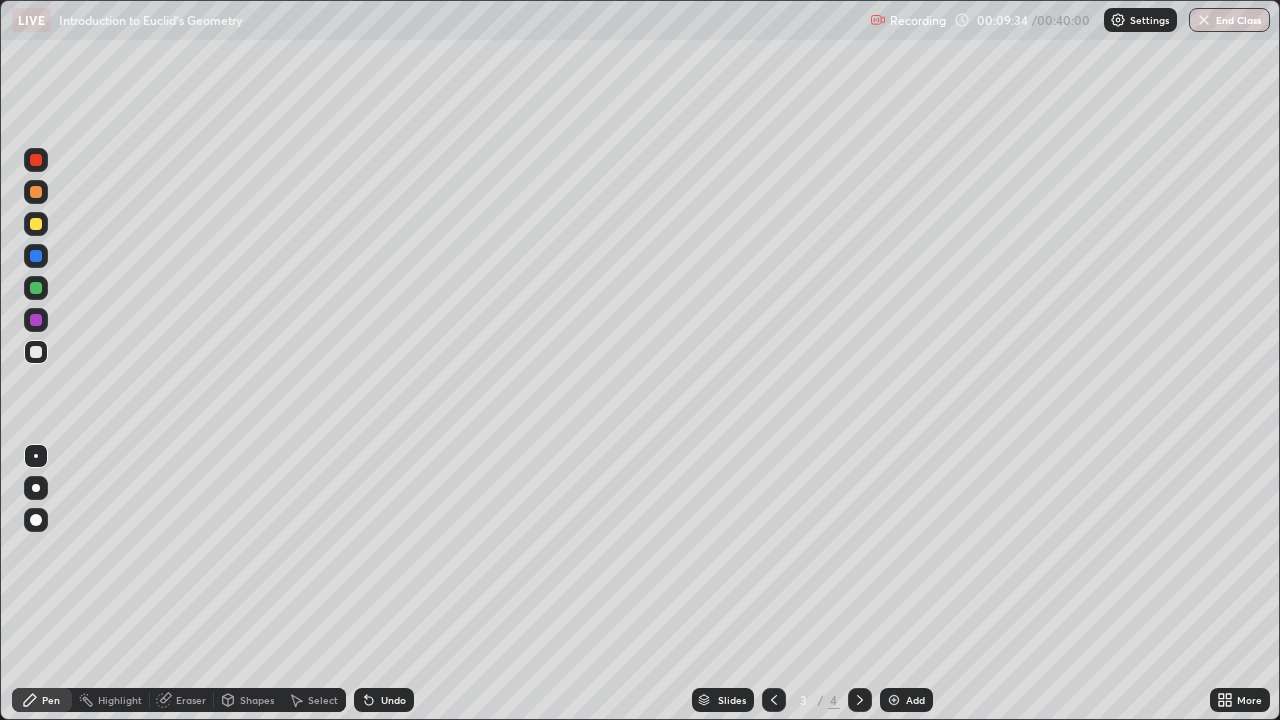 click at bounding box center (36, 488) 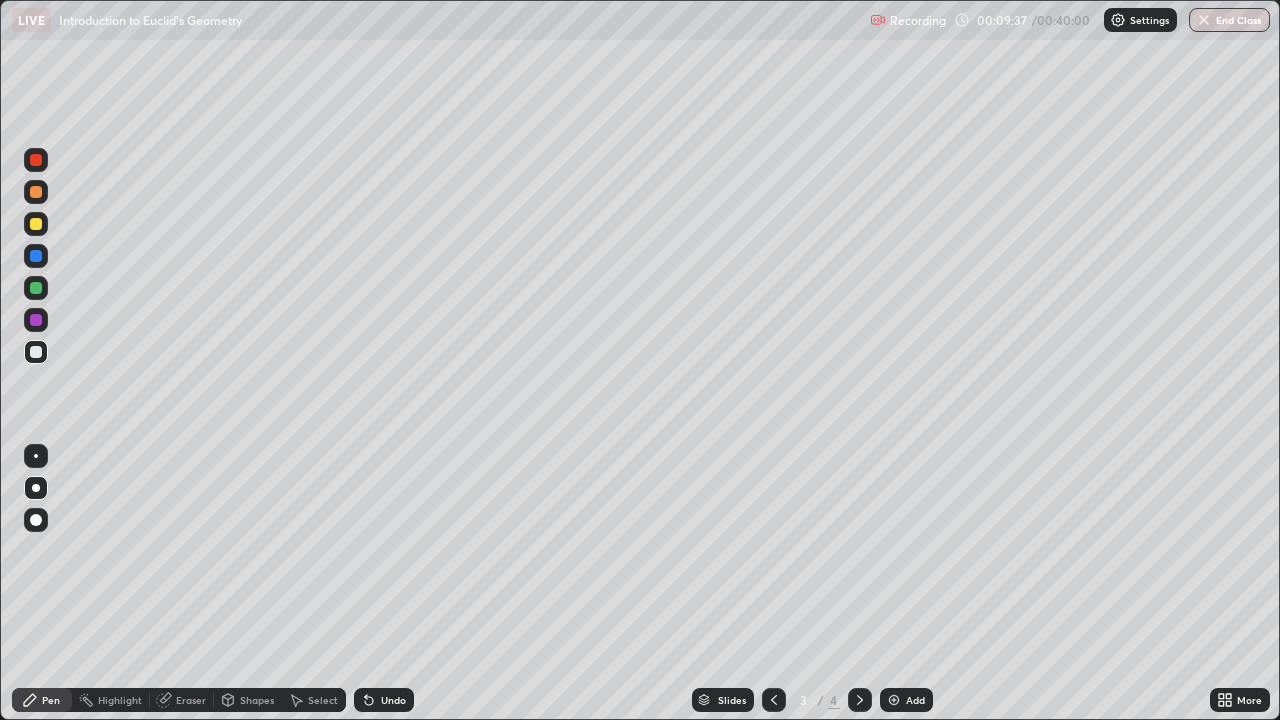 click on "Undo" at bounding box center (393, 700) 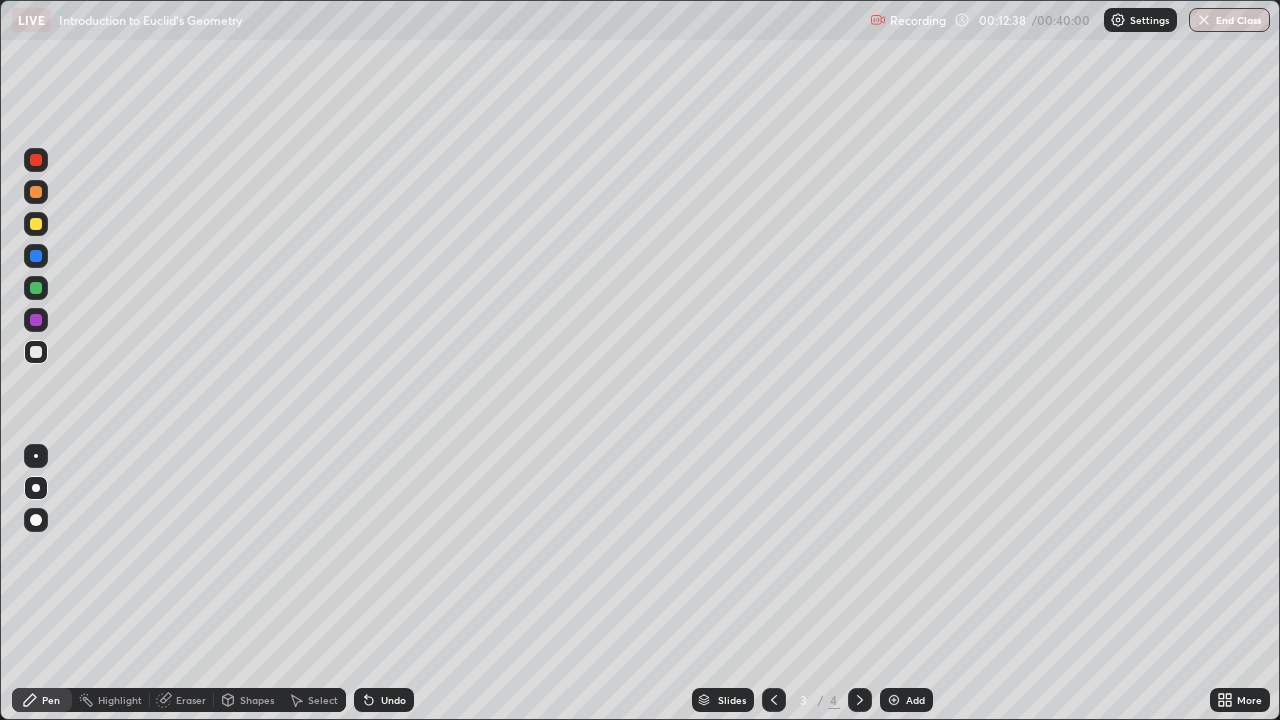 click at bounding box center [894, 700] 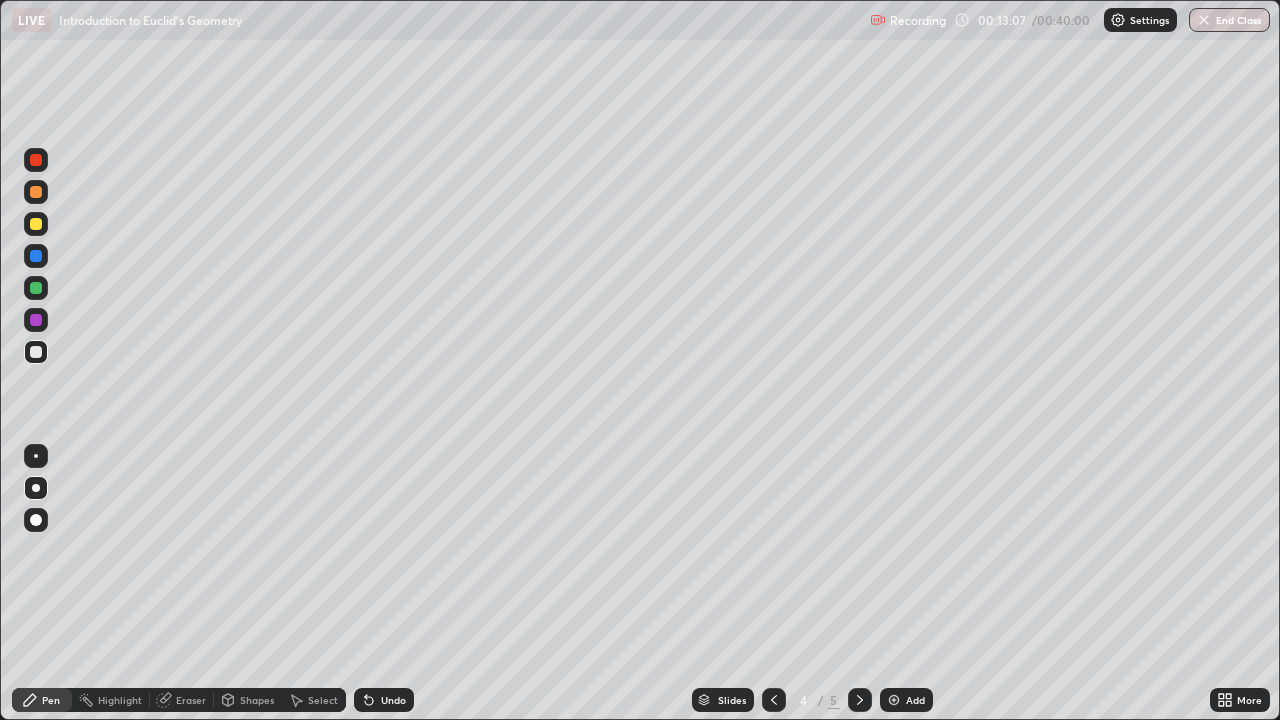 click on "Undo" at bounding box center [393, 700] 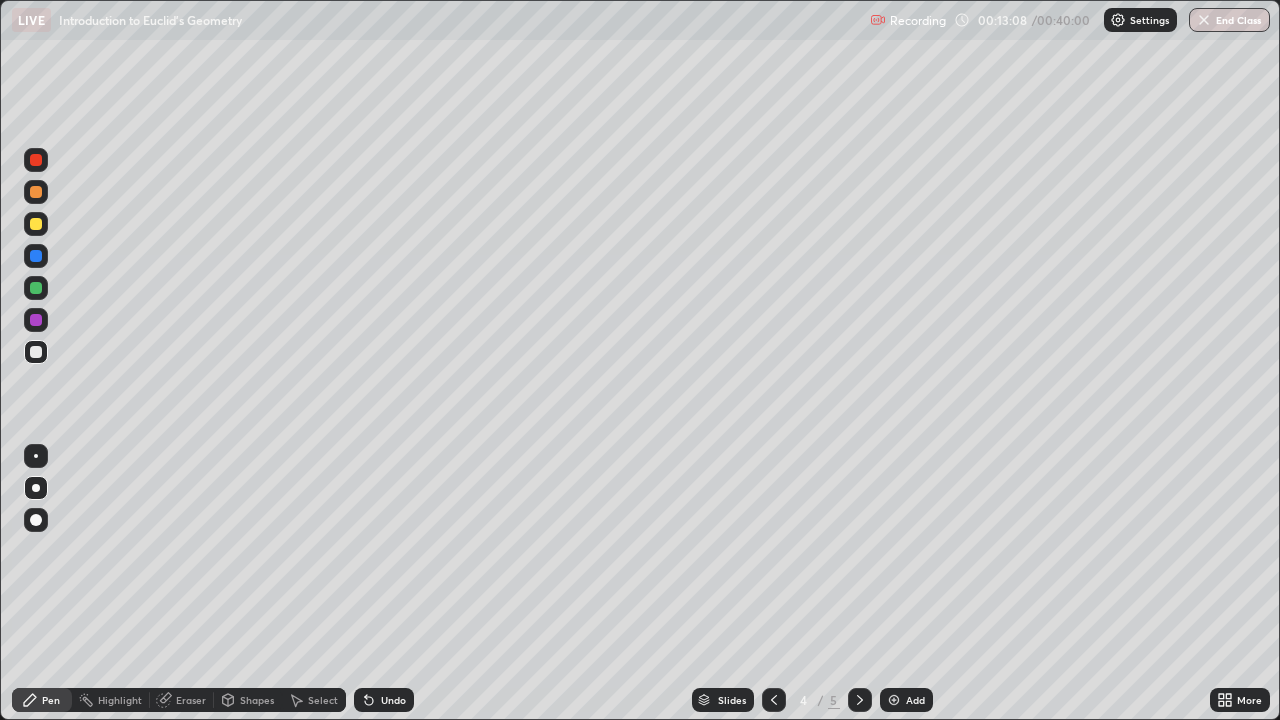 click on "Undo" at bounding box center (393, 700) 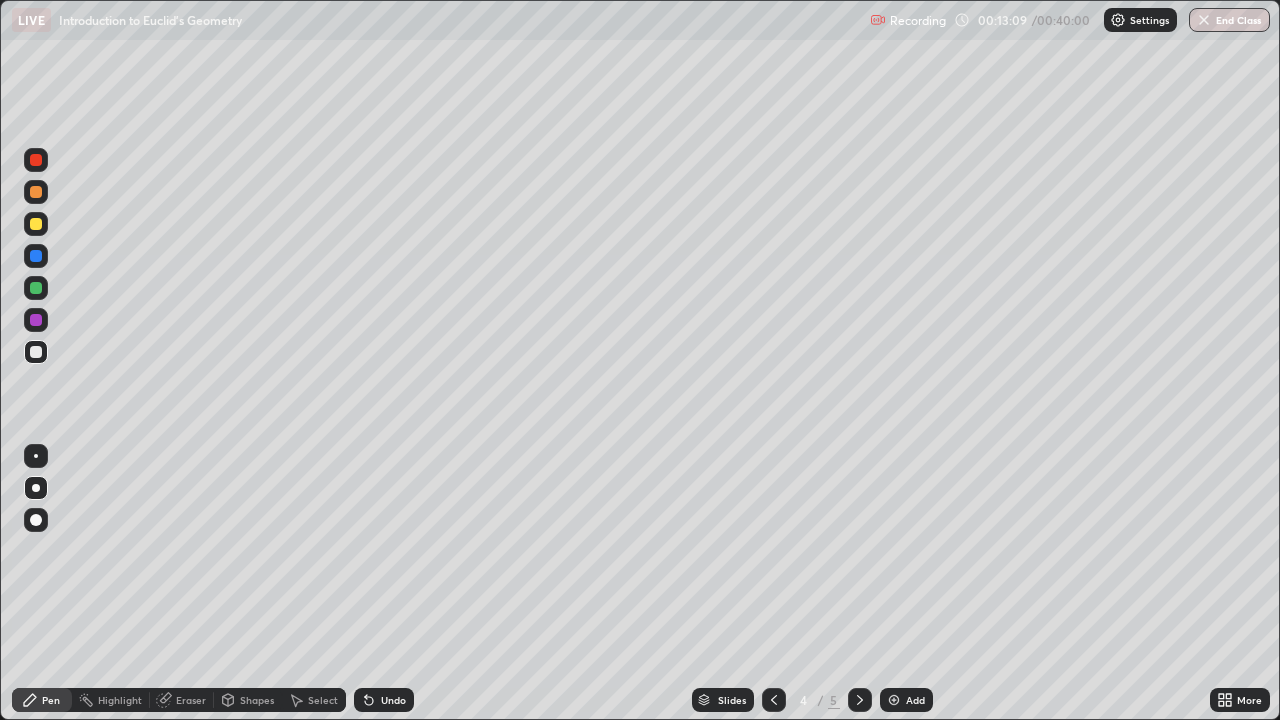 click on "Undo" at bounding box center [393, 700] 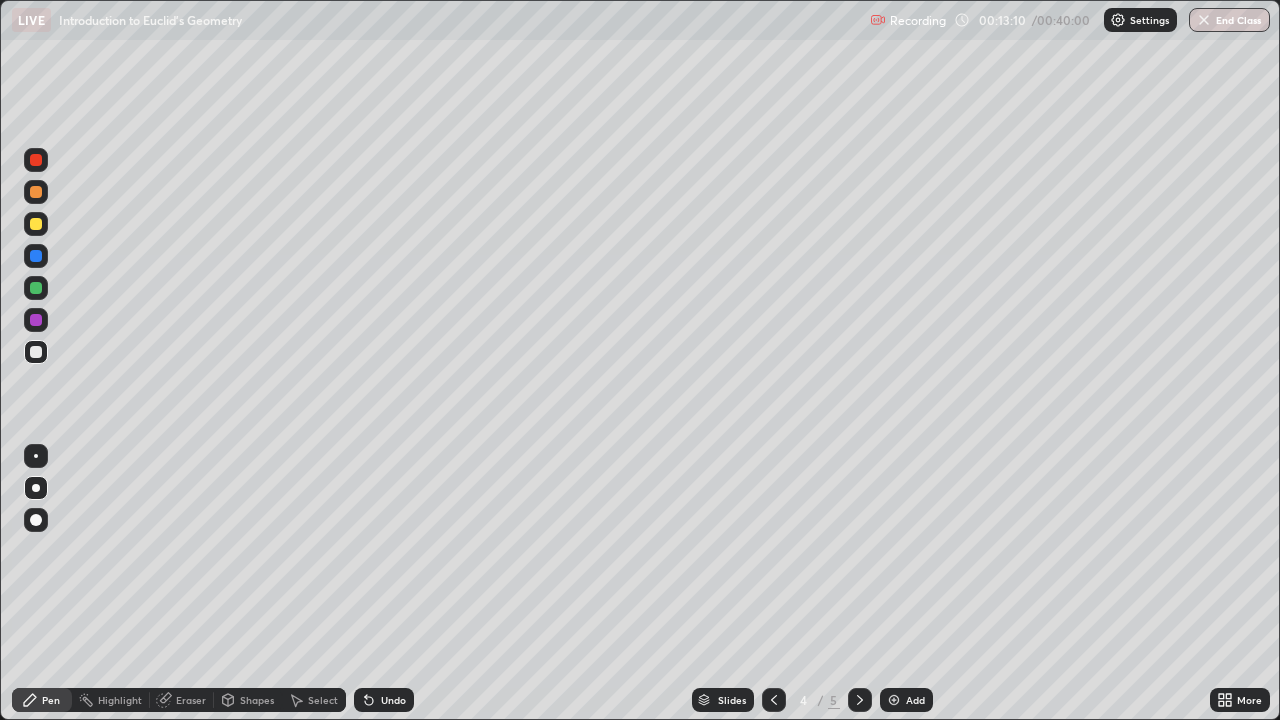 click at bounding box center (36, 224) 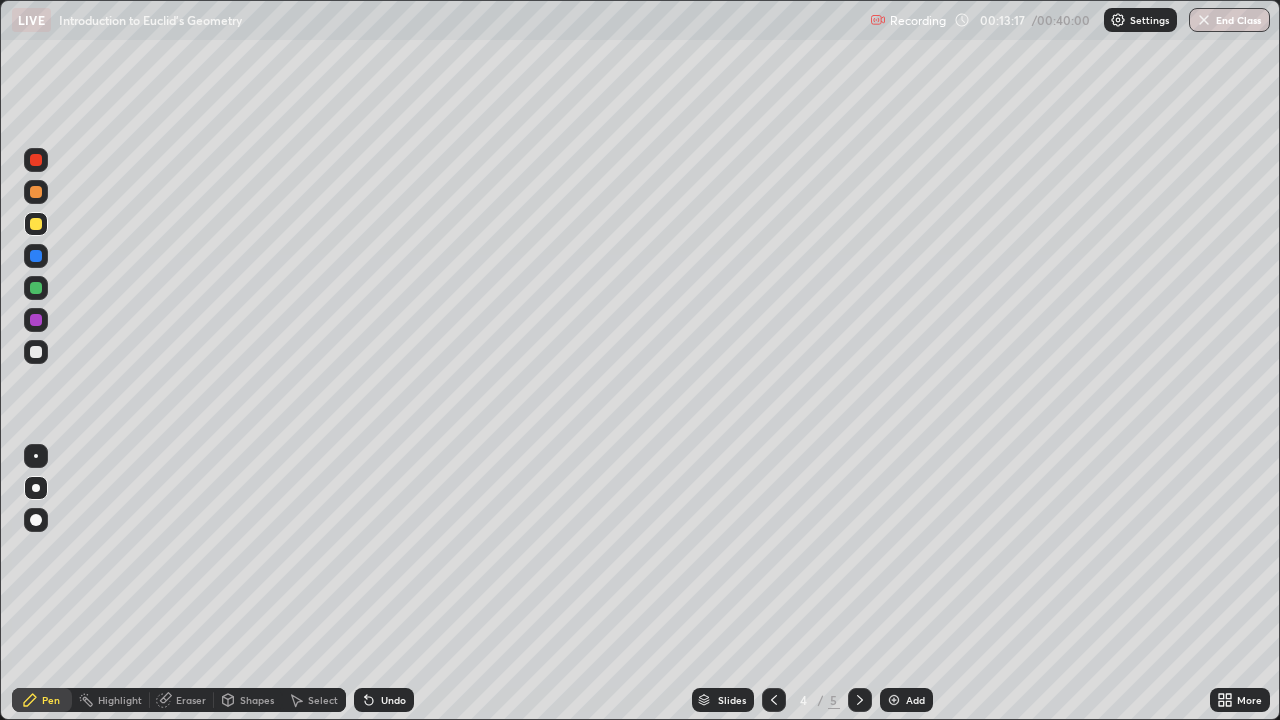 click 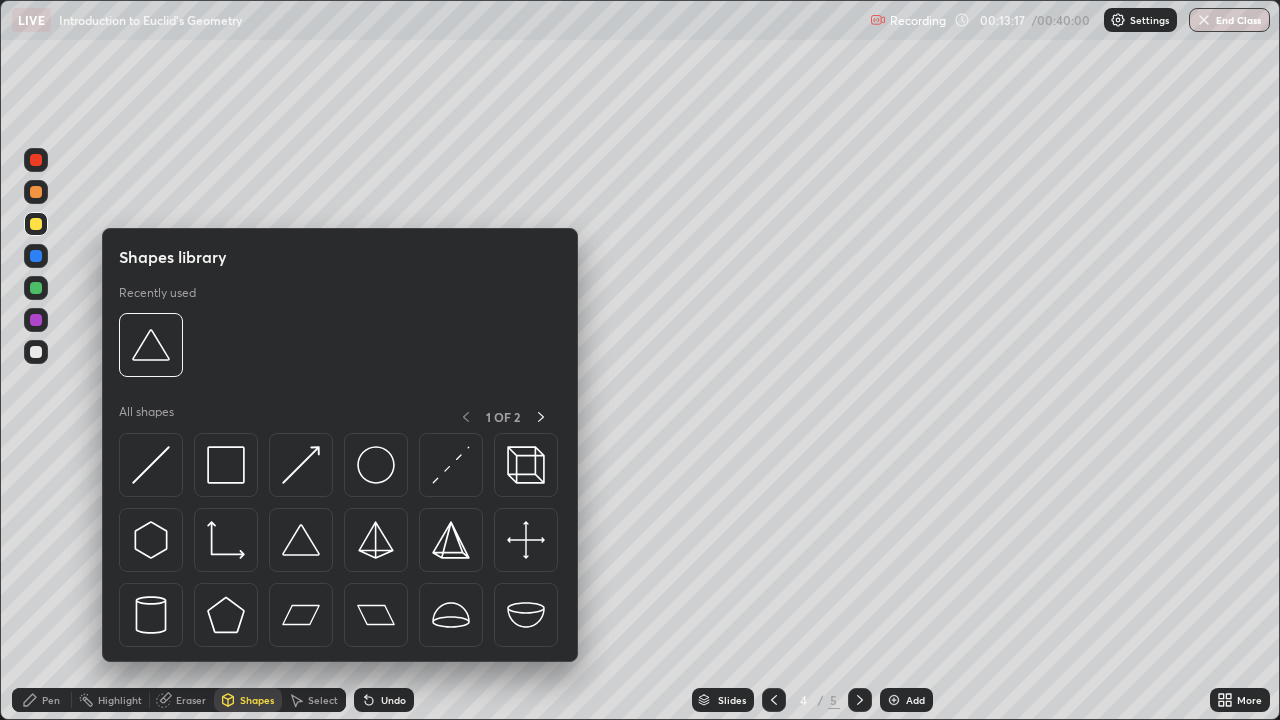 click on "Eraser" at bounding box center [182, 700] 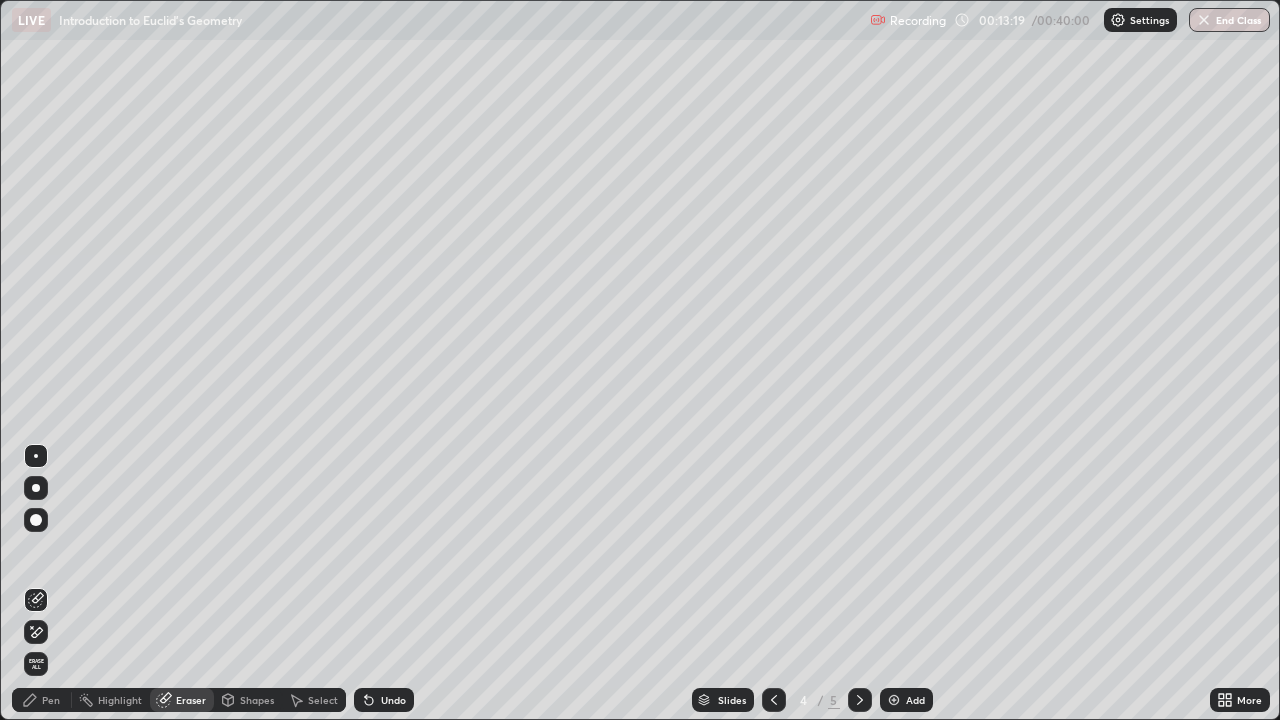 click on "Pen" at bounding box center [42, 700] 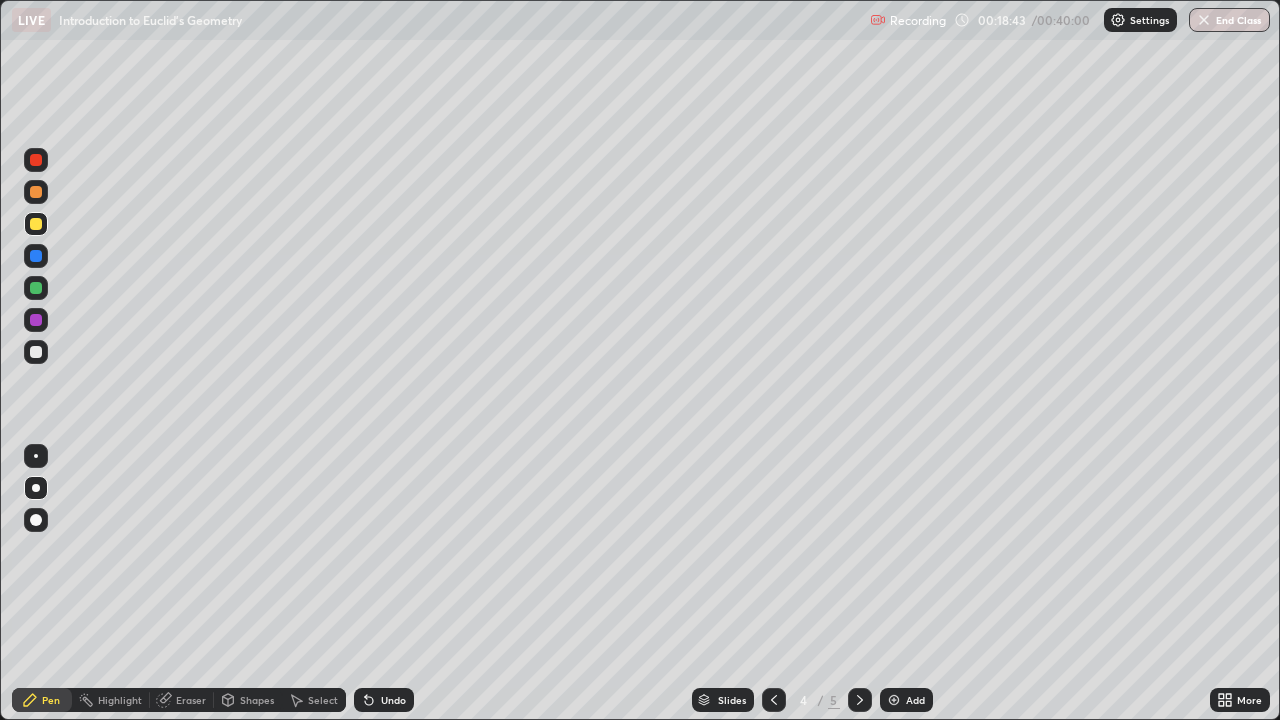 click at bounding box center [36, 256] 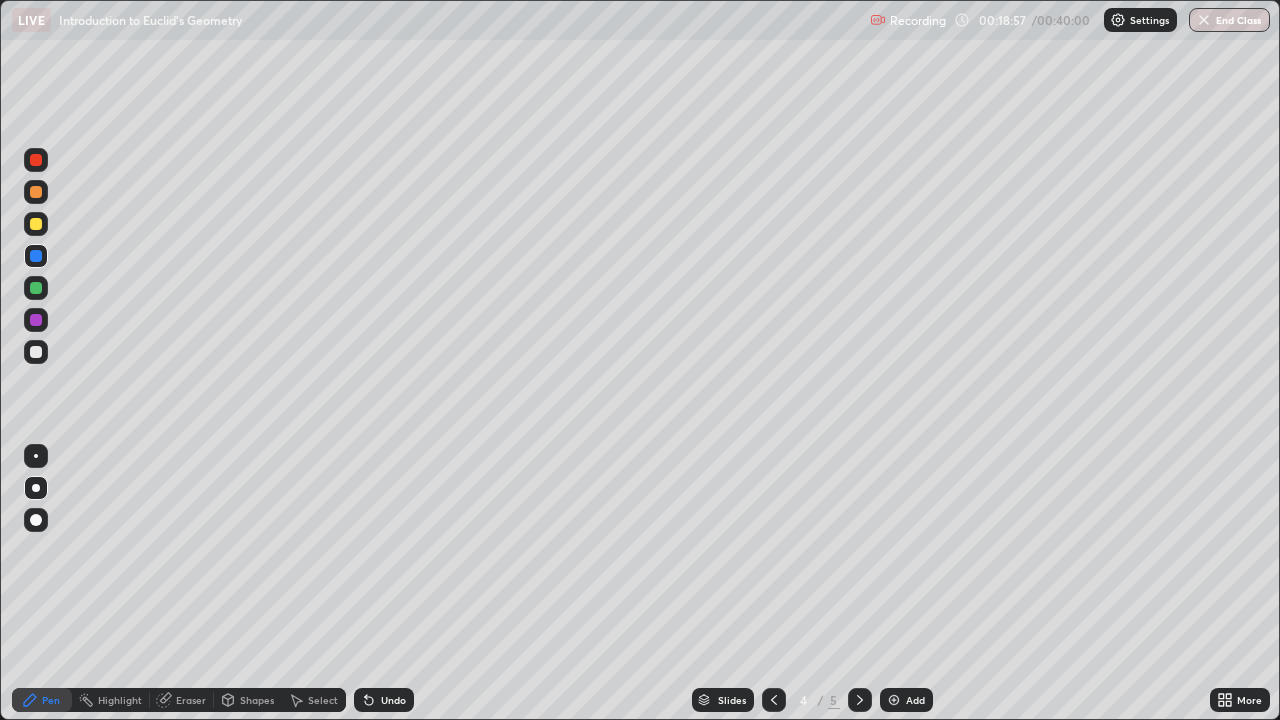 click at bounding box center [894, 700] 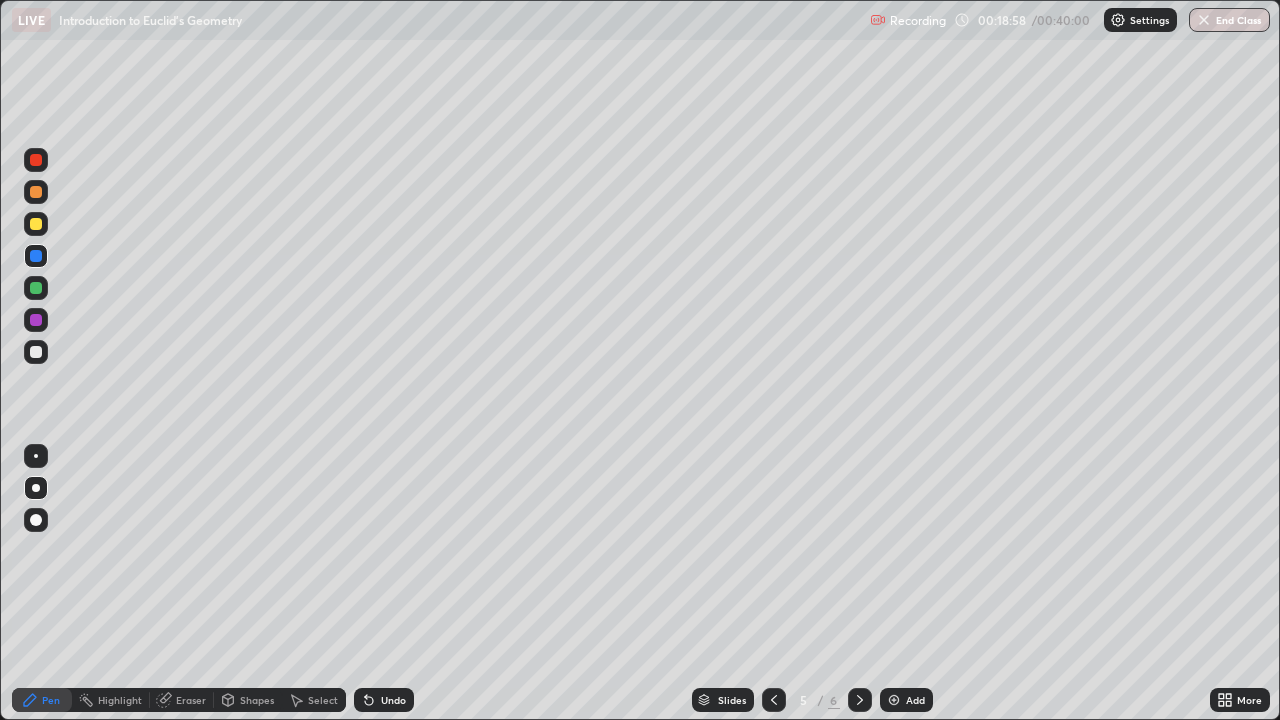 click at bounding box center [36, 224] 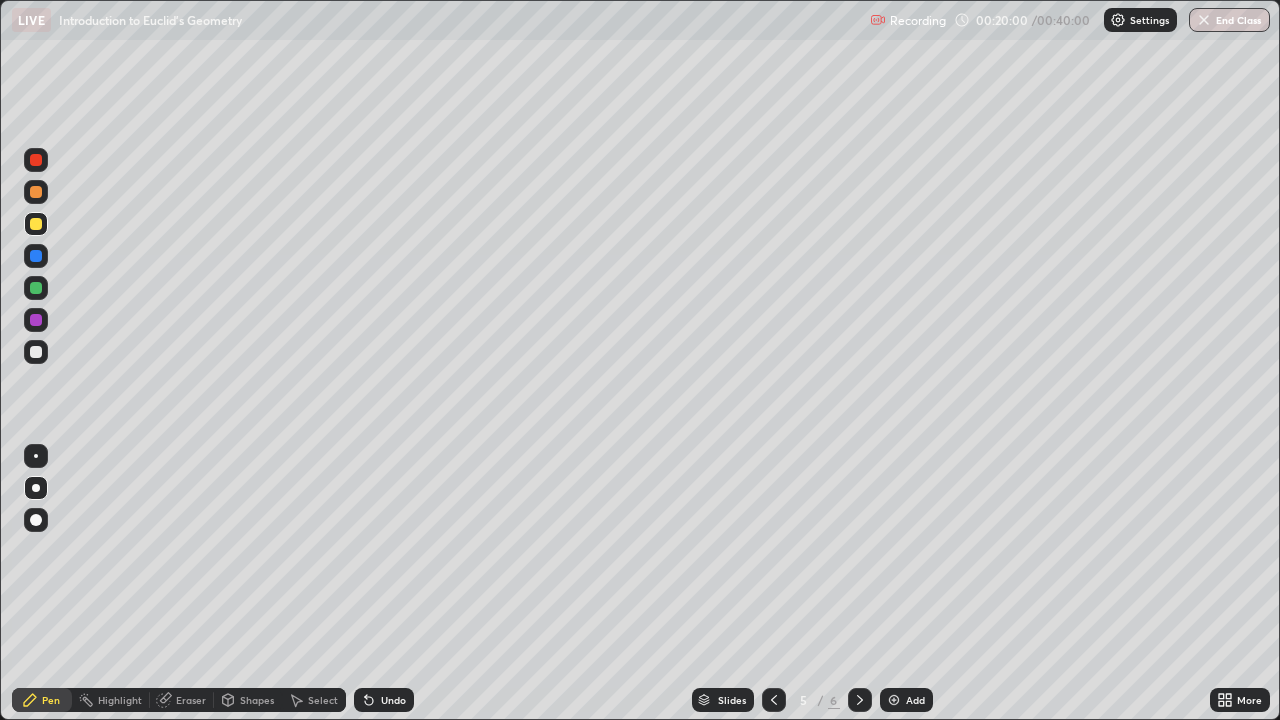 click 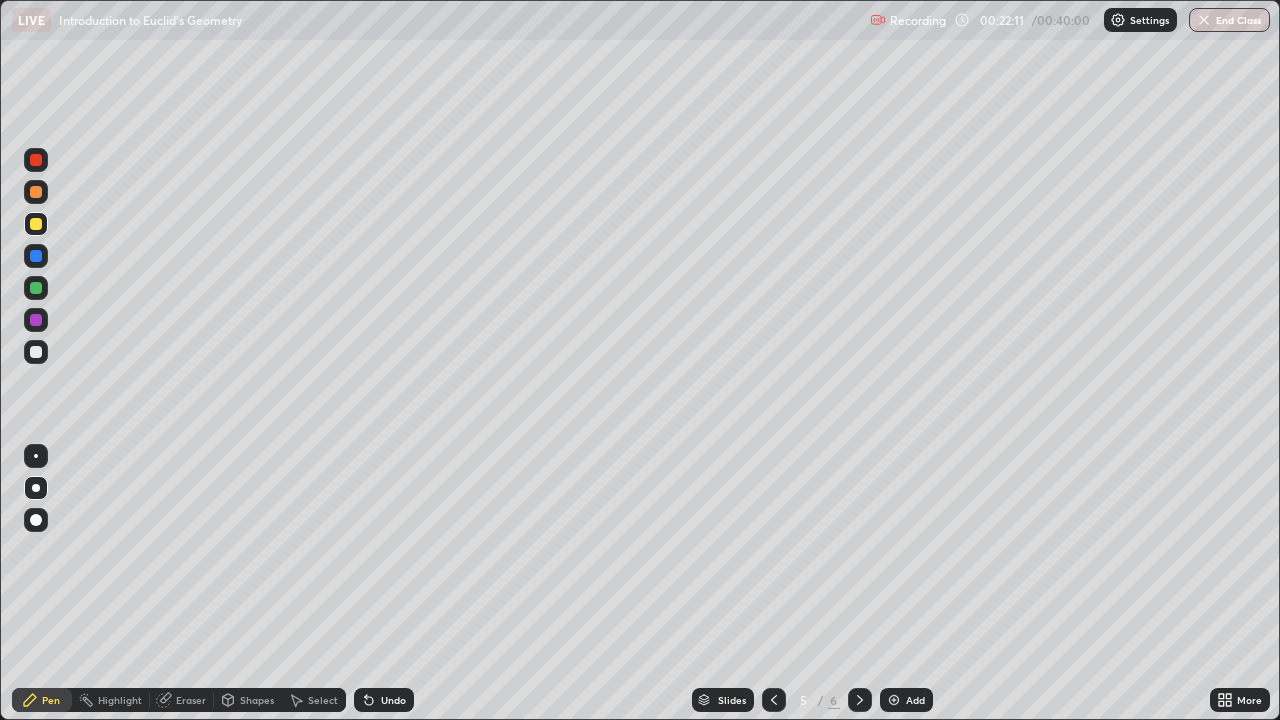 click 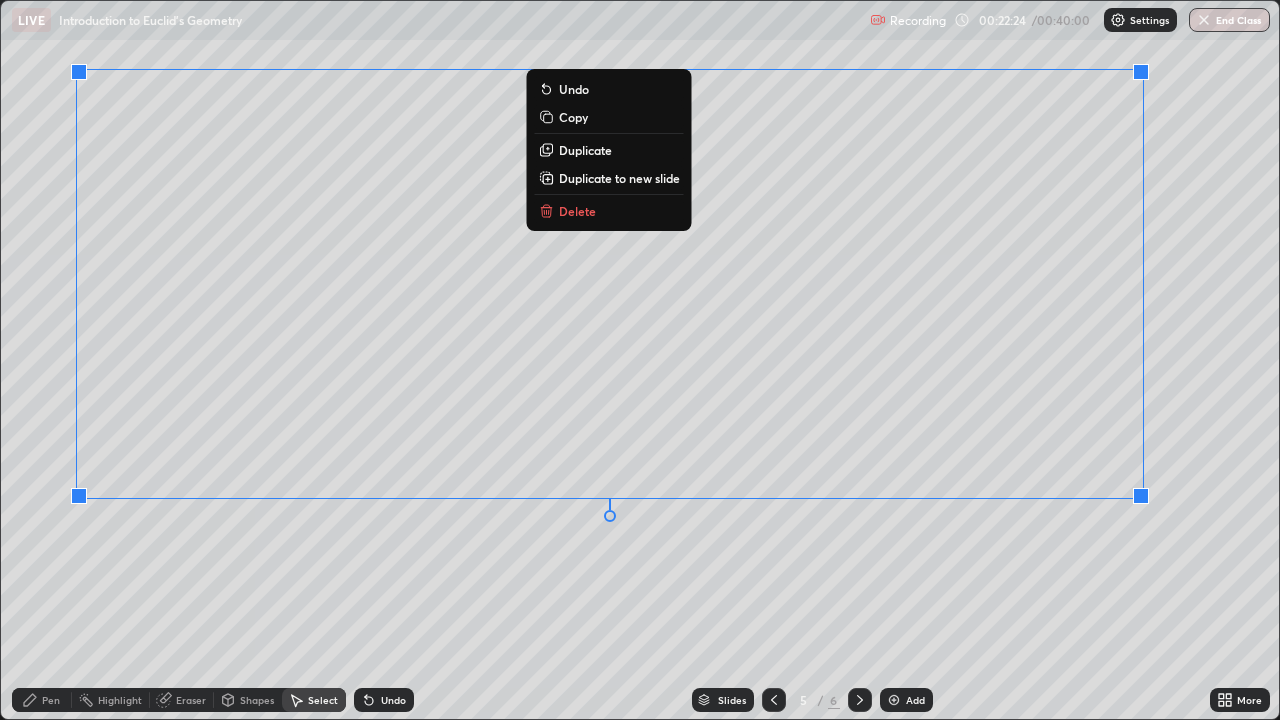 click on "0 ° Undo Copy Duplicate Duplicate to new slide Delete" at bounding box center (640, 360) 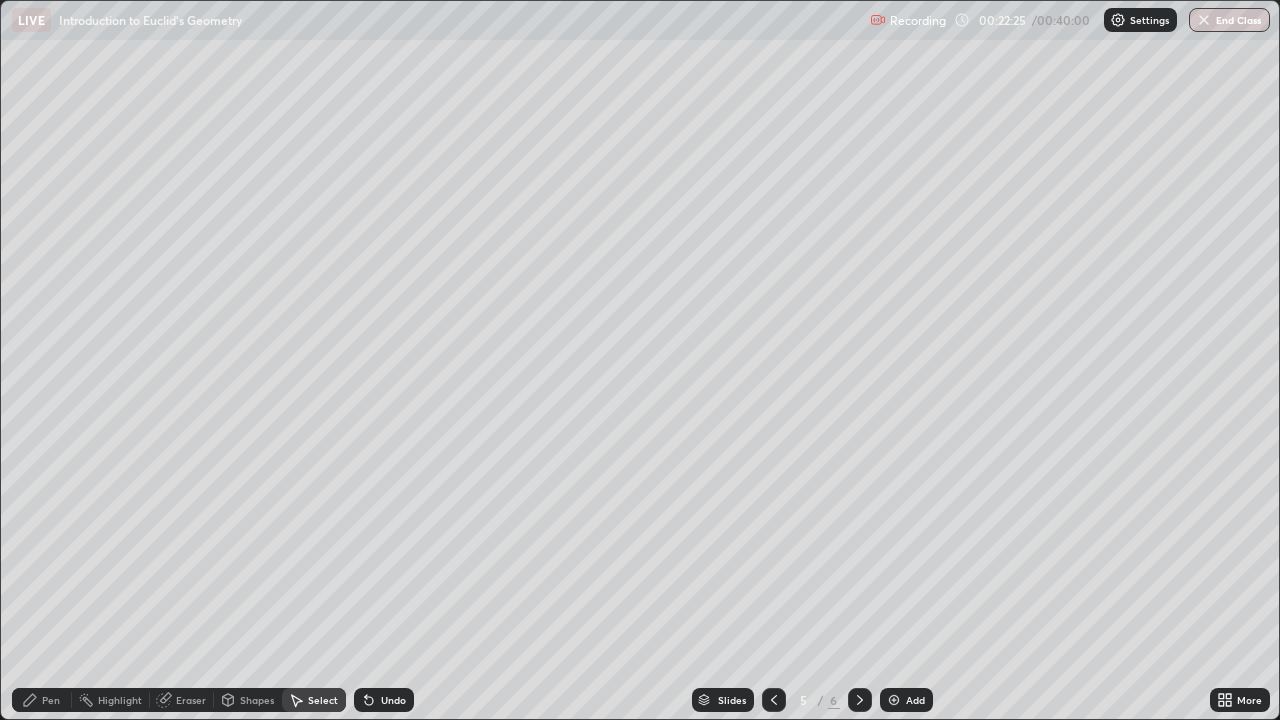 click 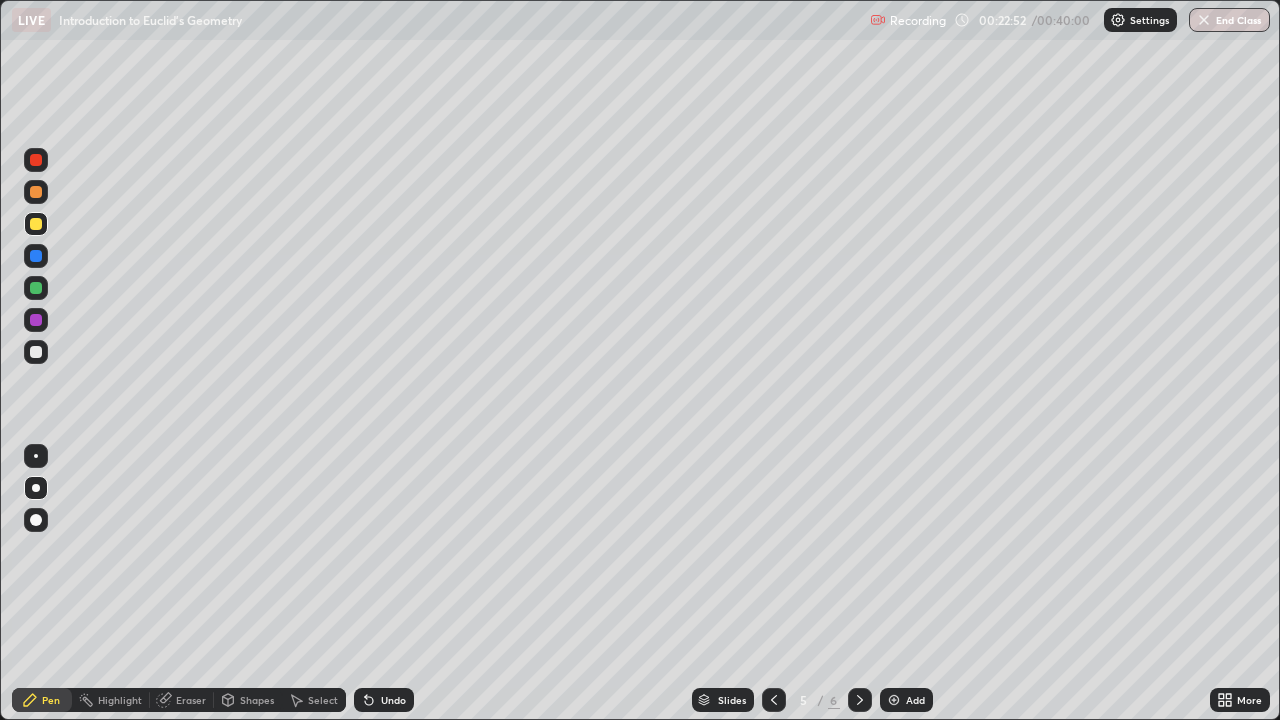 click on "Undo" at bounding box center (393, 700) 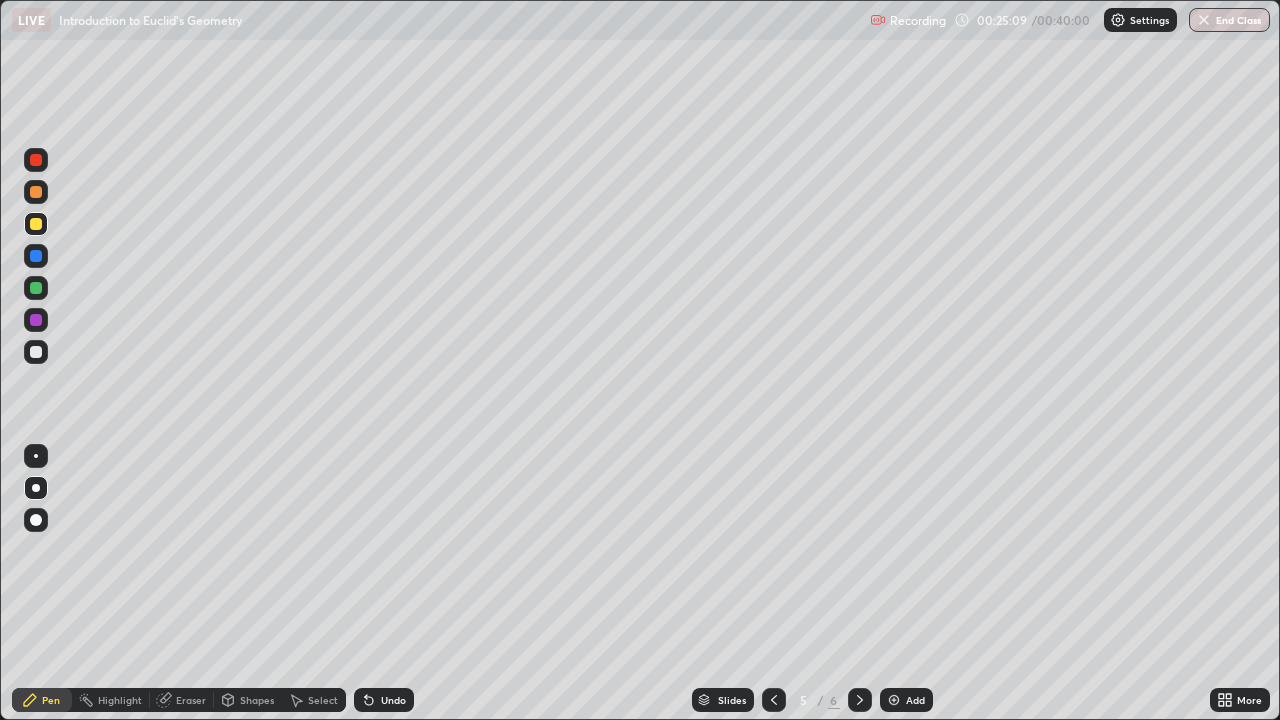 click 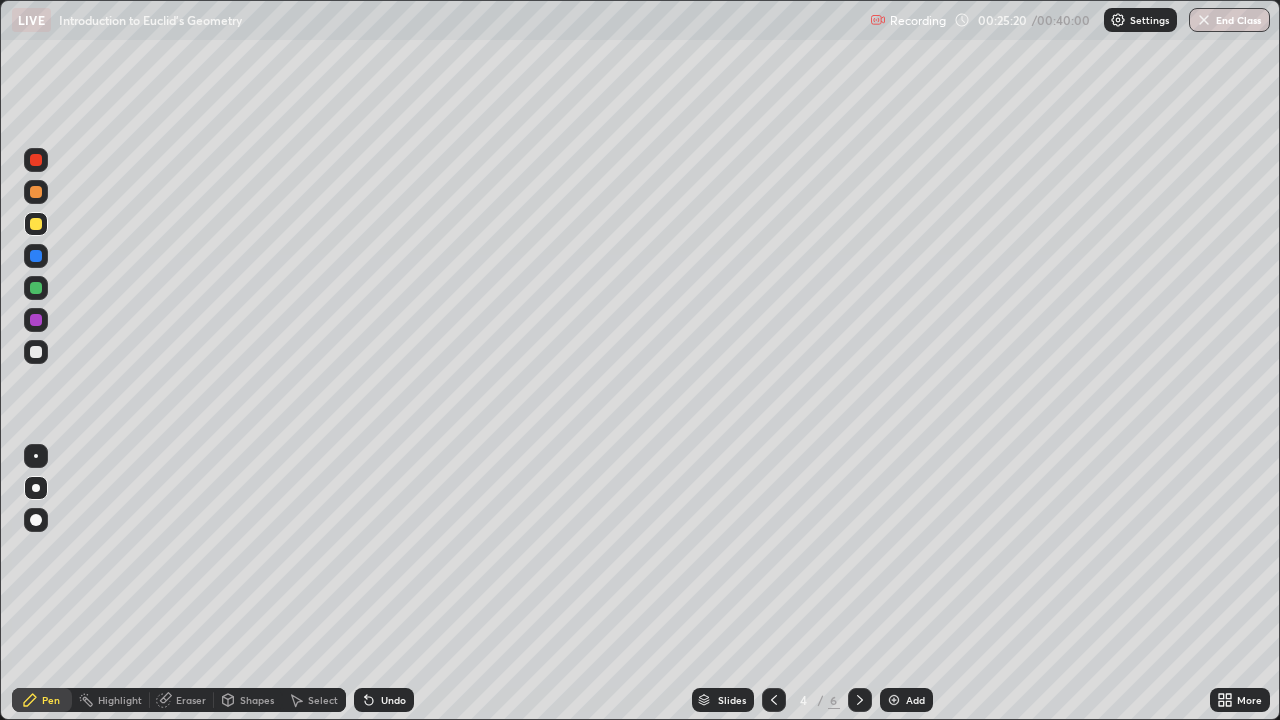 click at bounding box center [860, 700] 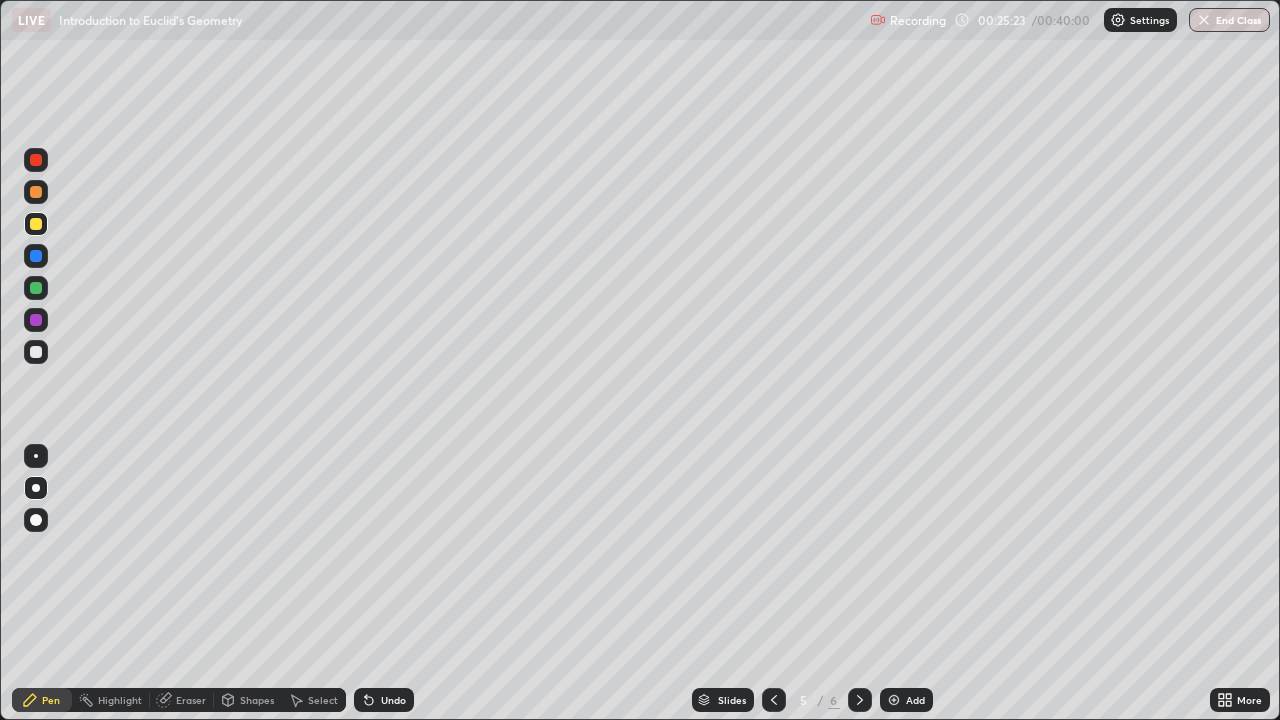 click at bounding box center [36, 192] 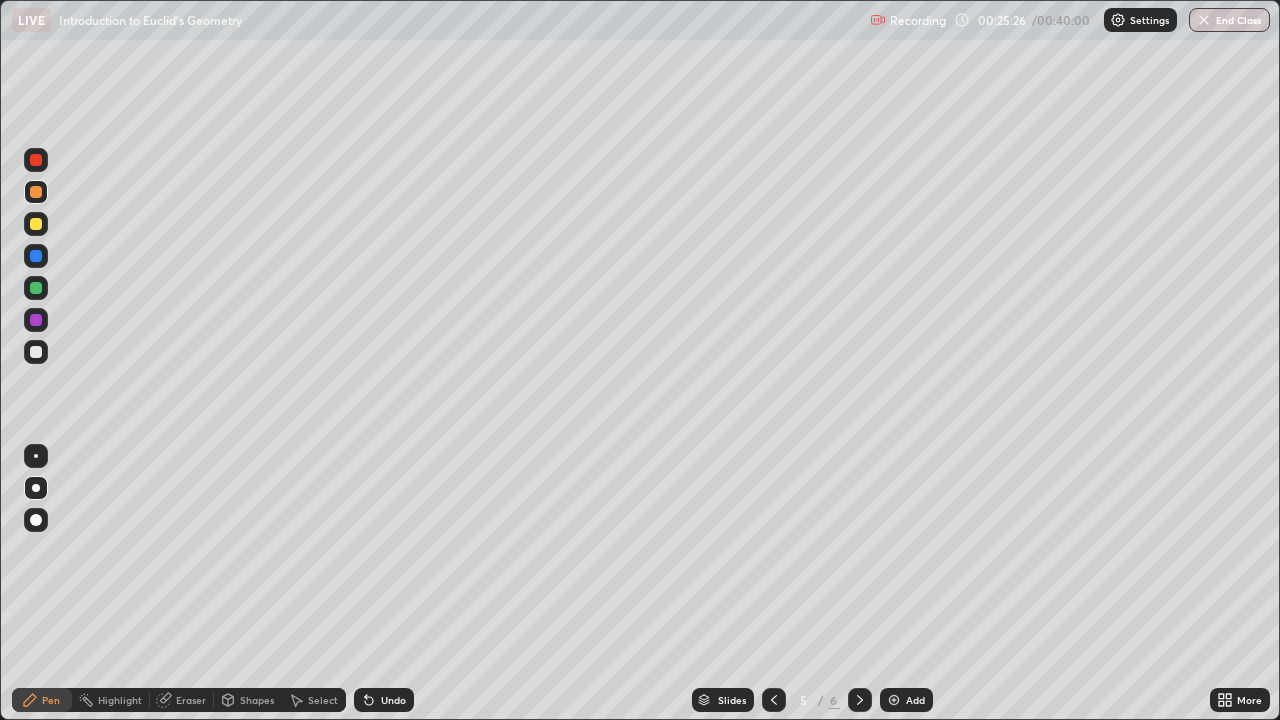 click at bounding box center [36, 288] 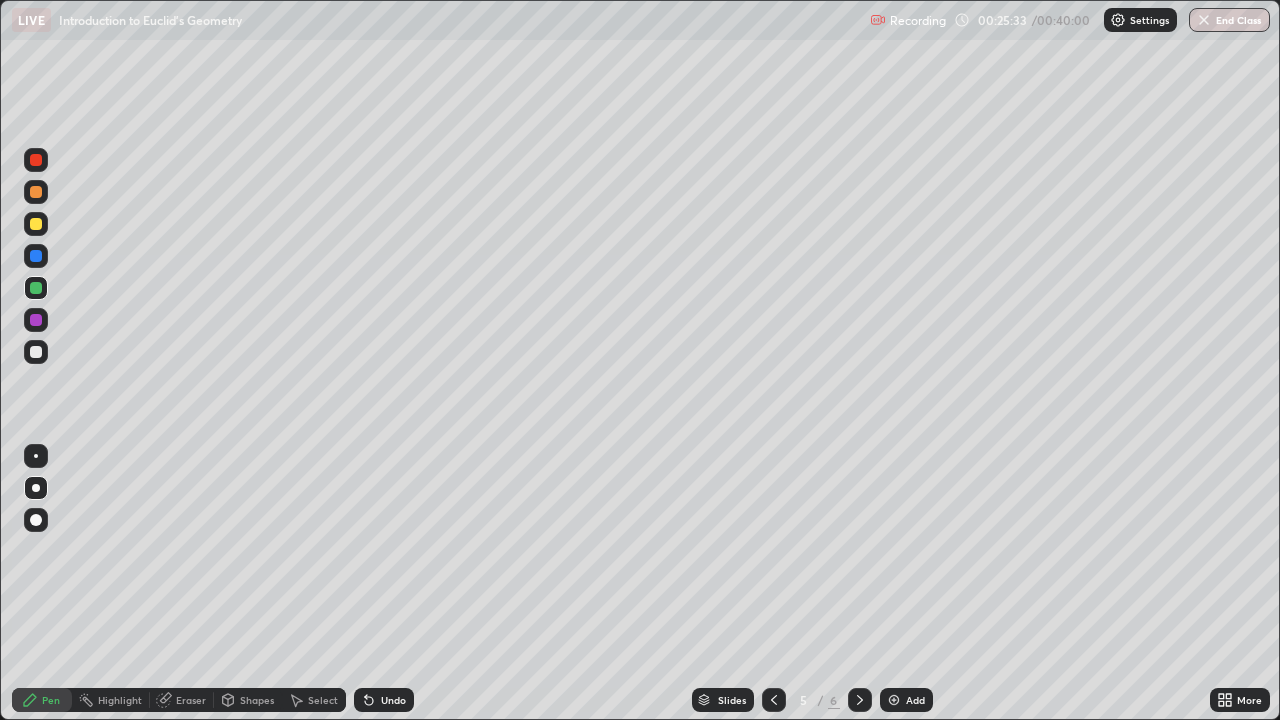click on "Select" at bounding box center [323, 700] 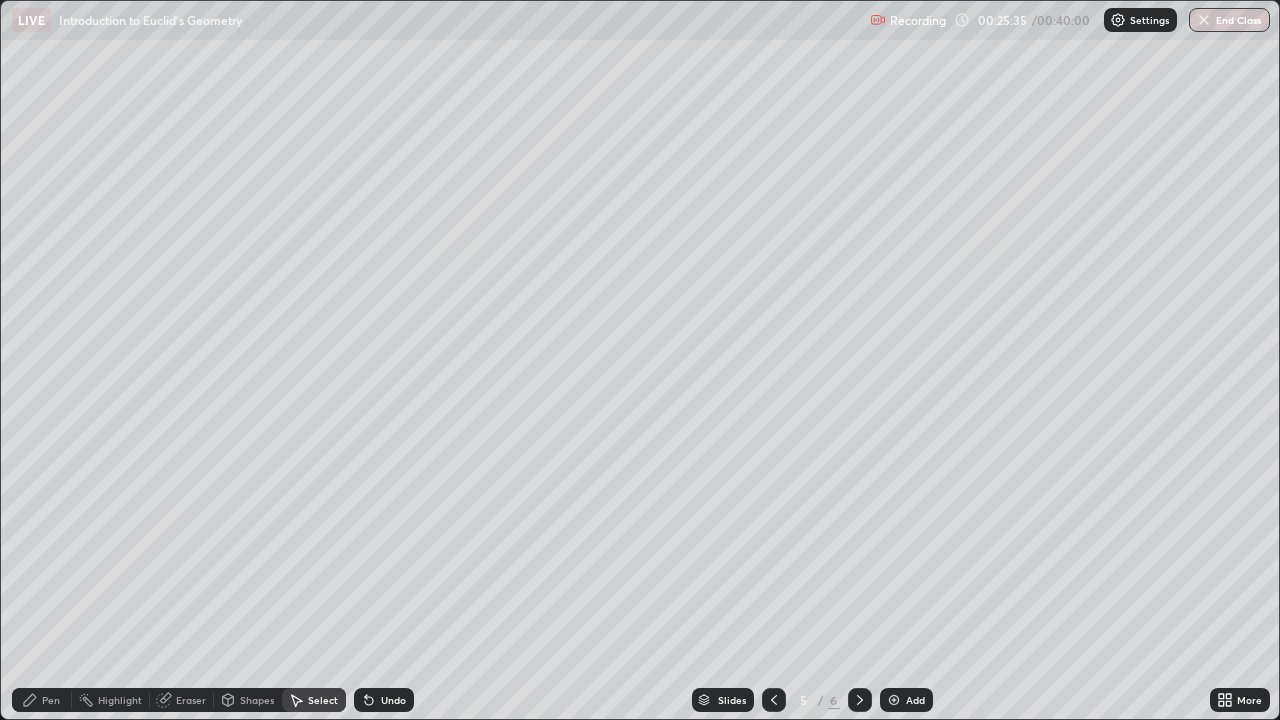 click on "Eraser" at bounding box center (191, 700) 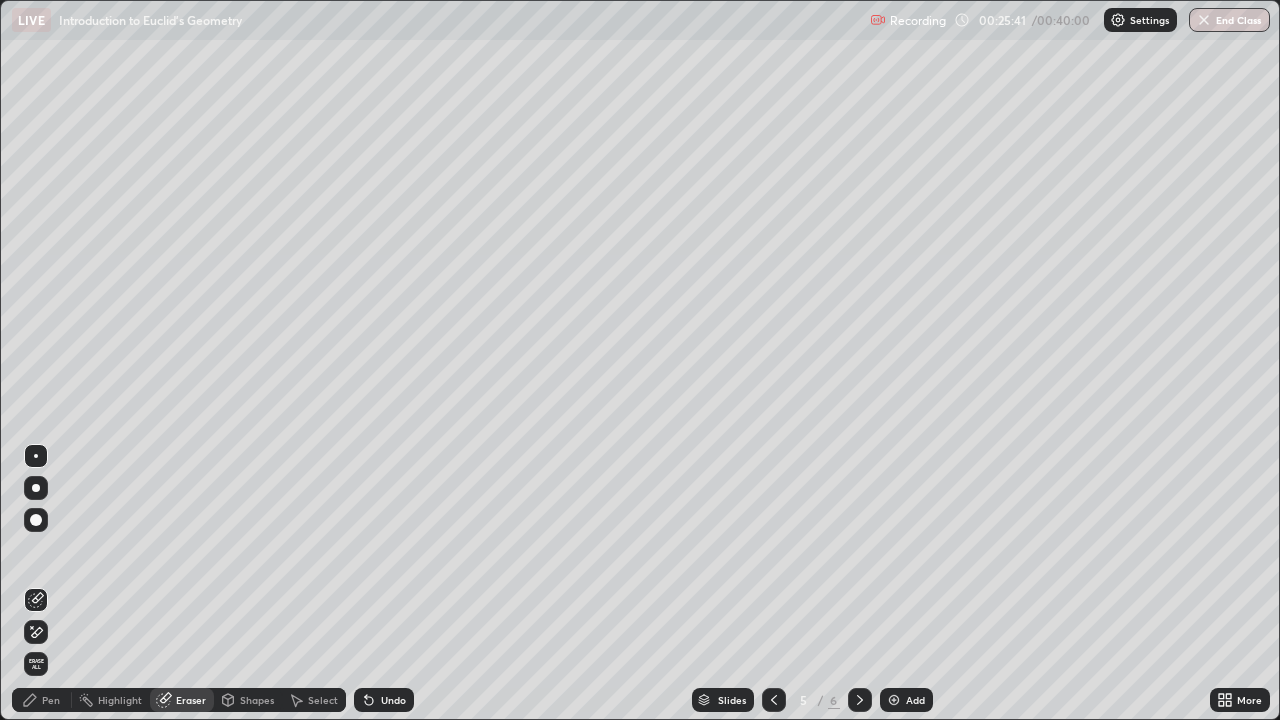 click on "Pen" at bounding box center [51, 700] 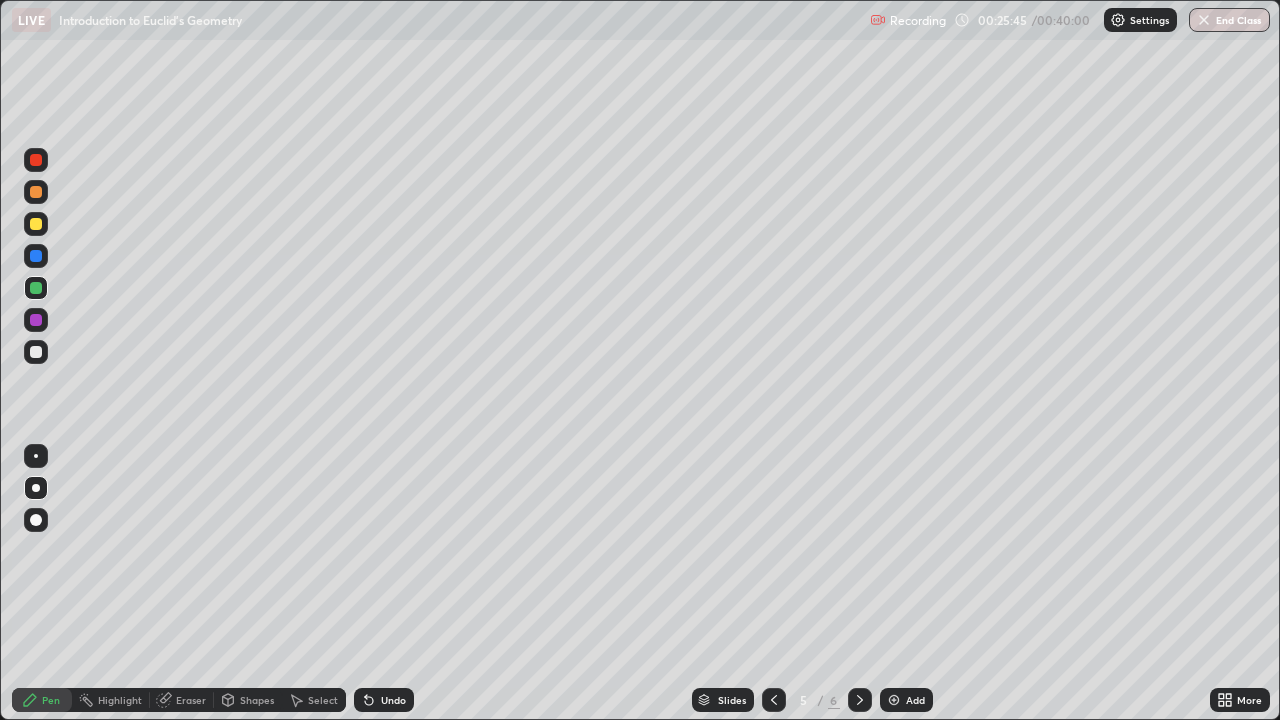 click at bounding box center [36, 224] 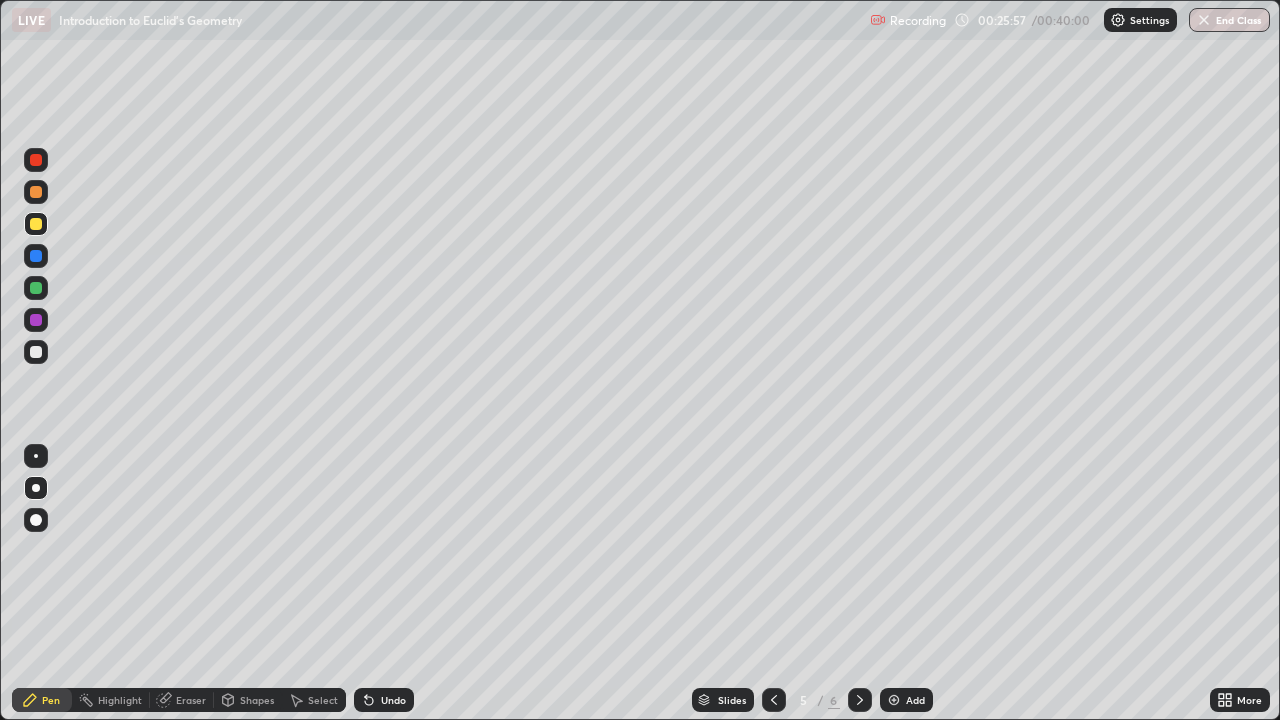 click at bounding box center (36, 288) 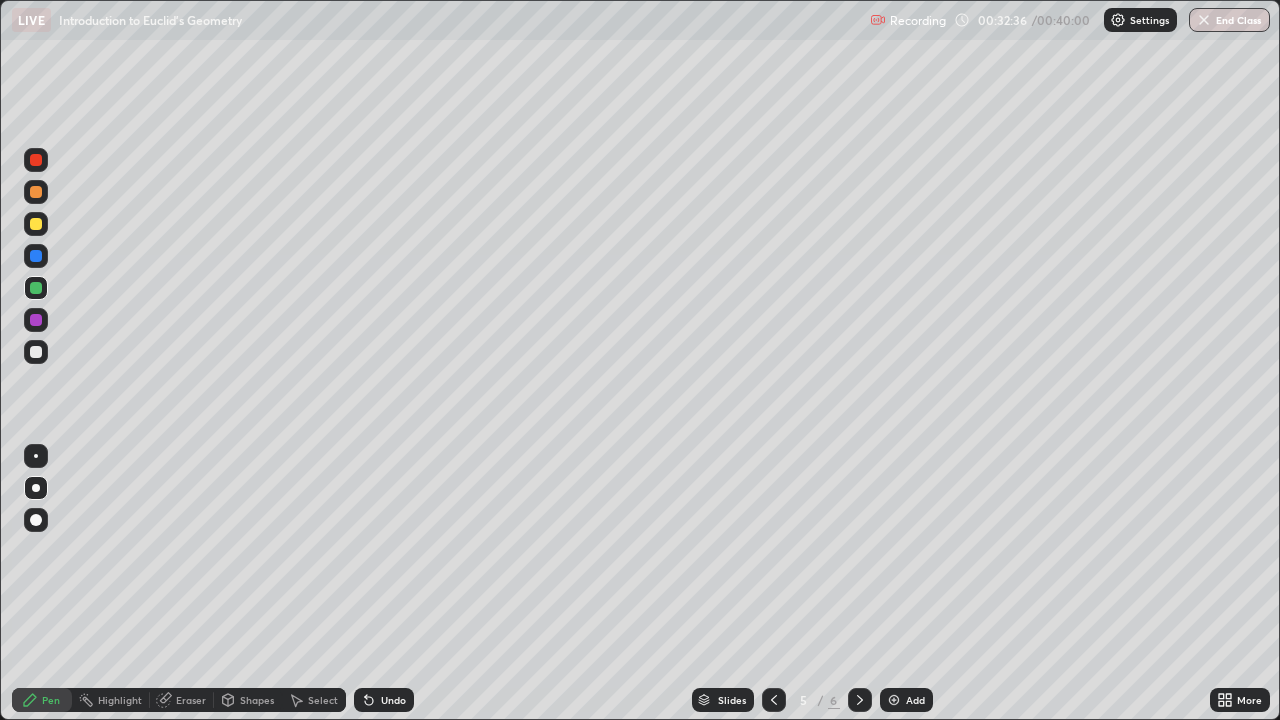 click at bounding box center (36, 320) 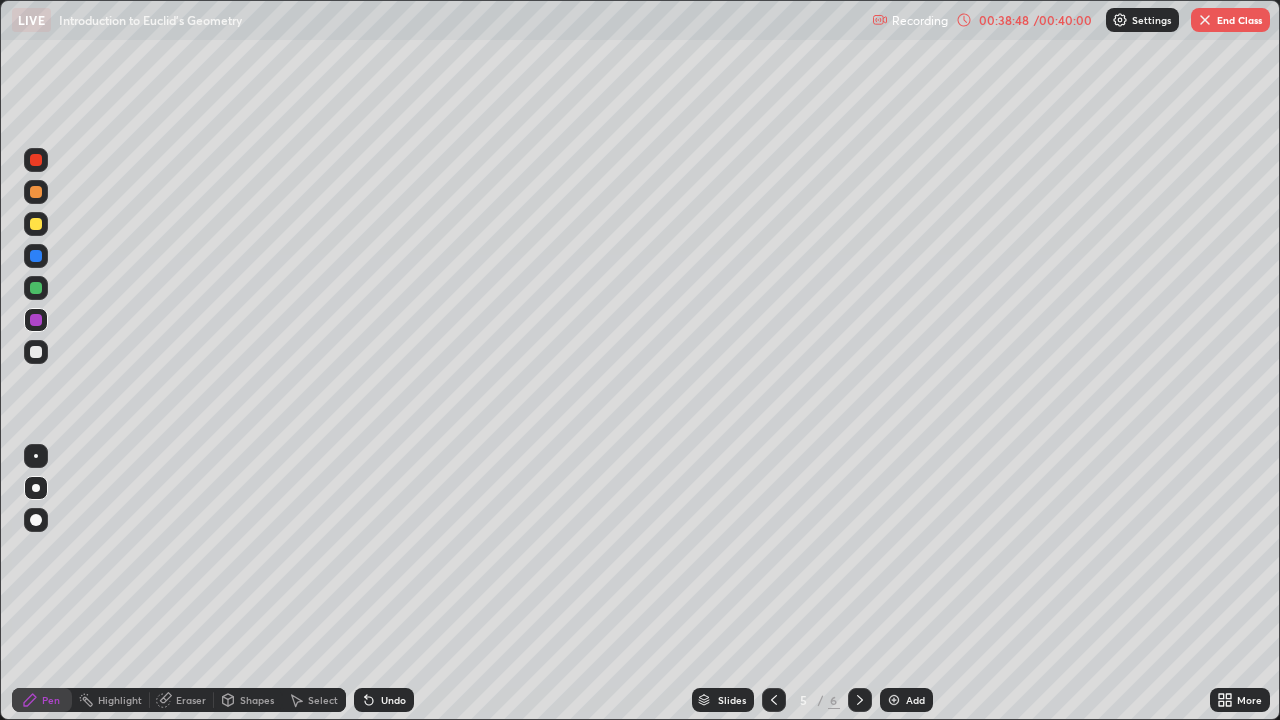 click 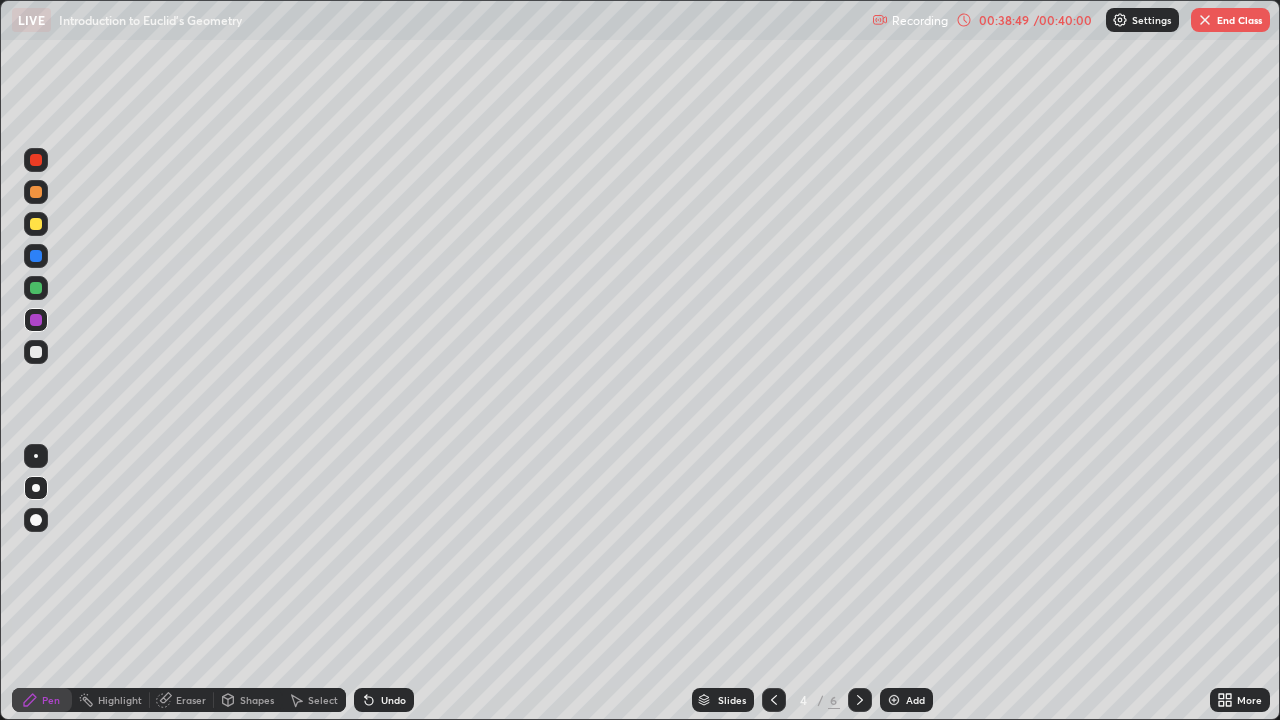 click 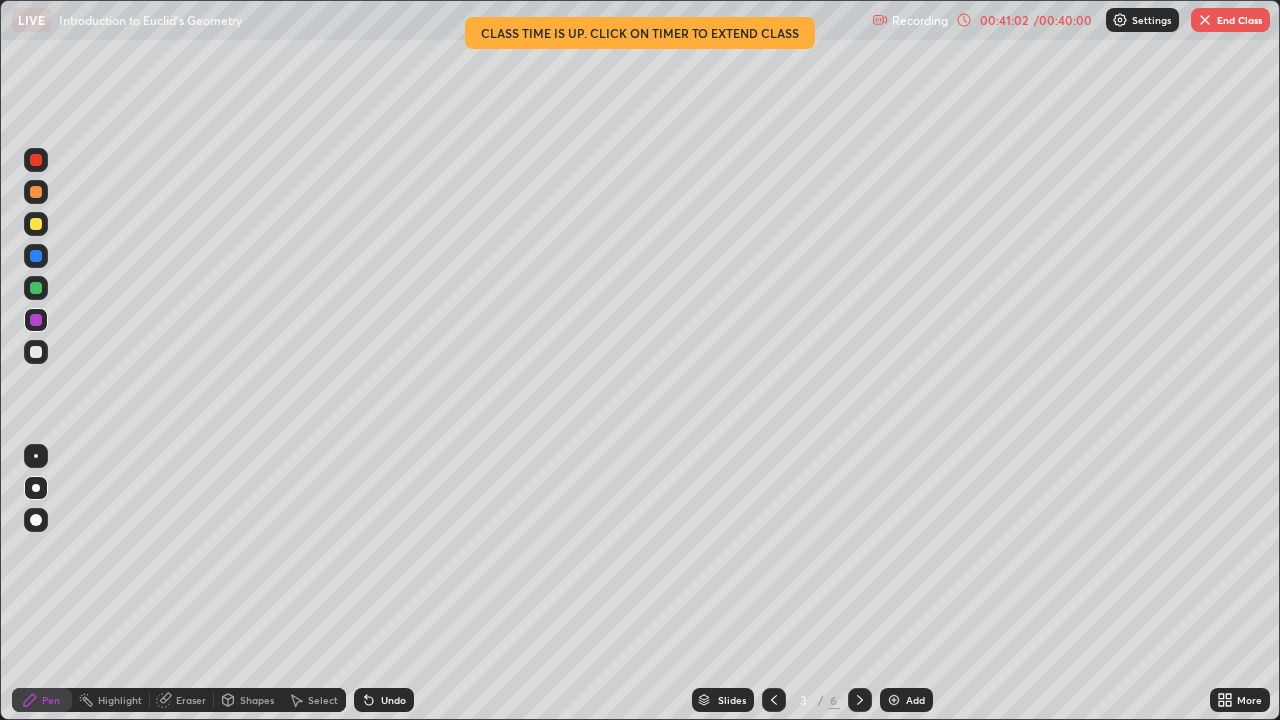click on "End Class" at bounding box center [1230, 20] 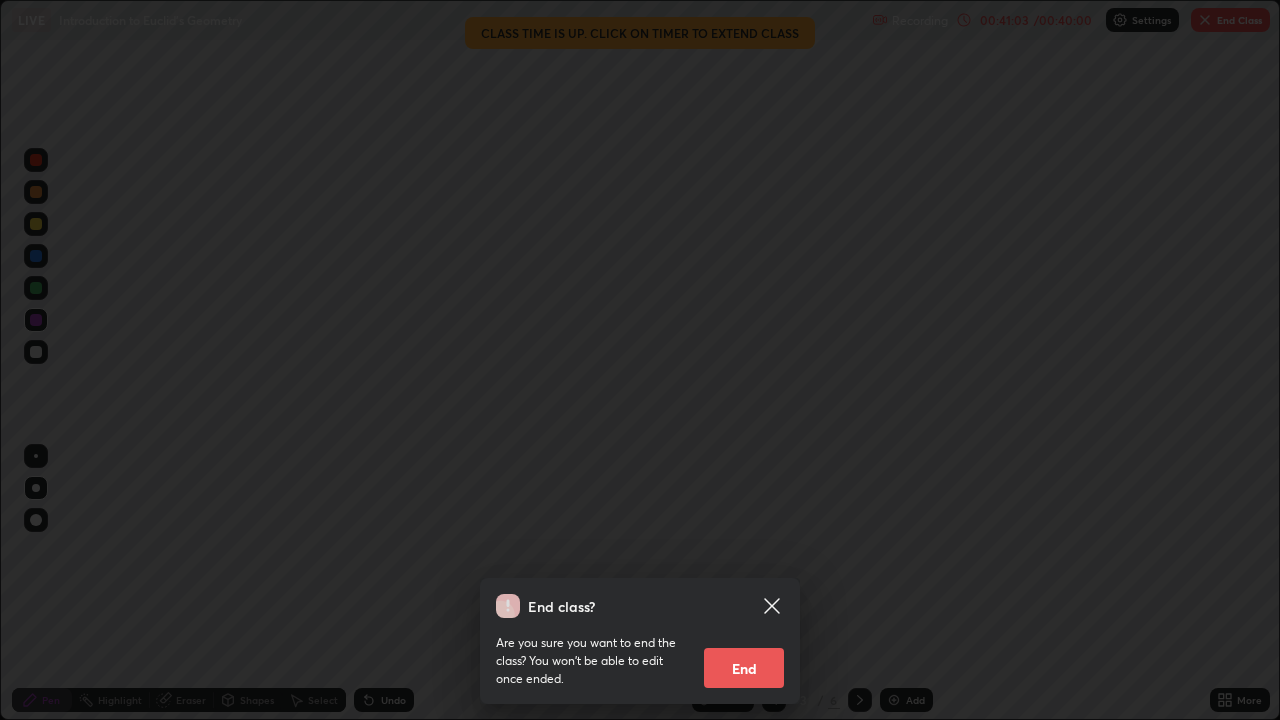 click on "End" at bounding box center [744, 668] 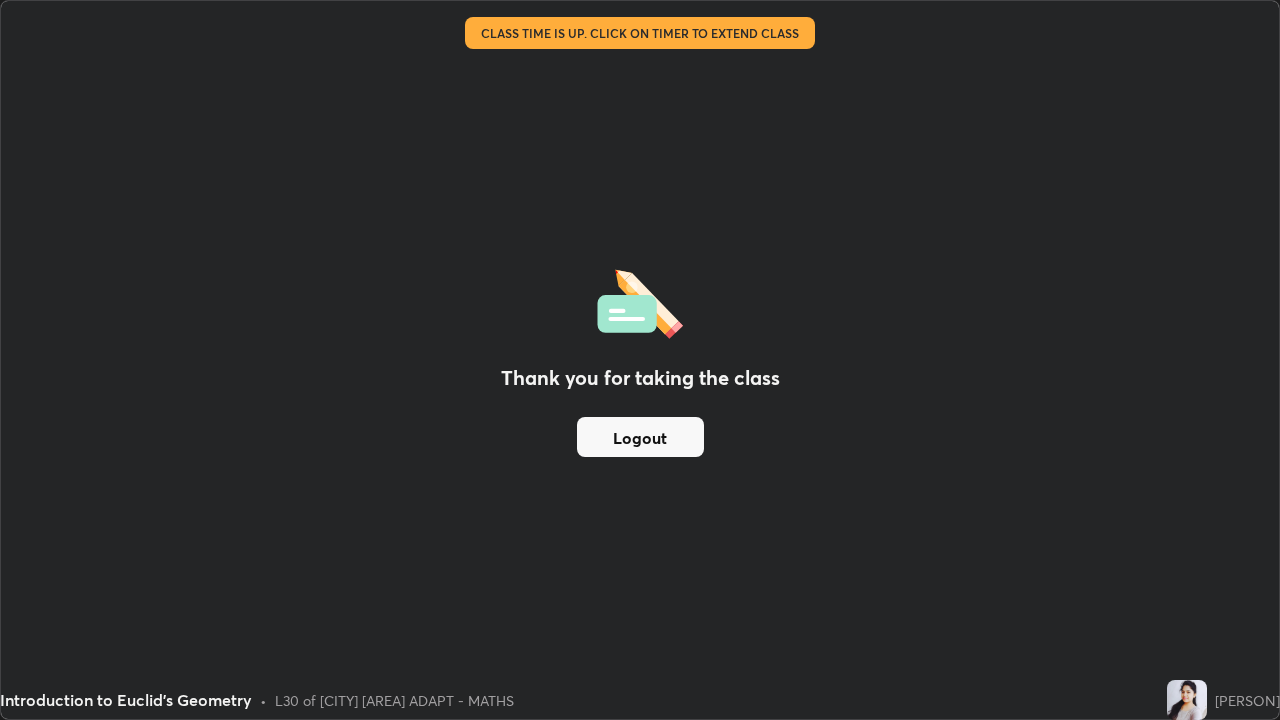 click on "Logout" at bounding box center (640, 437) 